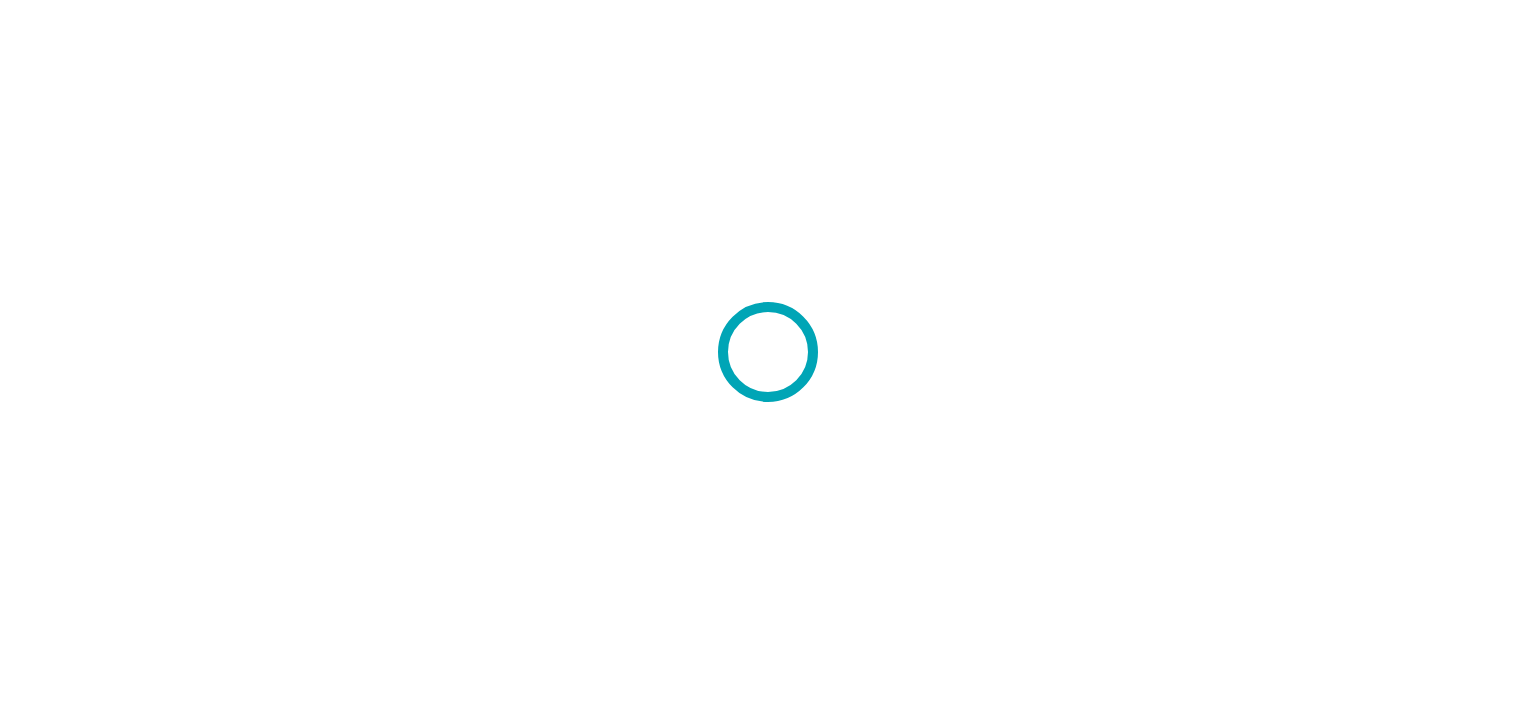 scroll, scrollTop: 0, scrollLeft: 0, axis: both 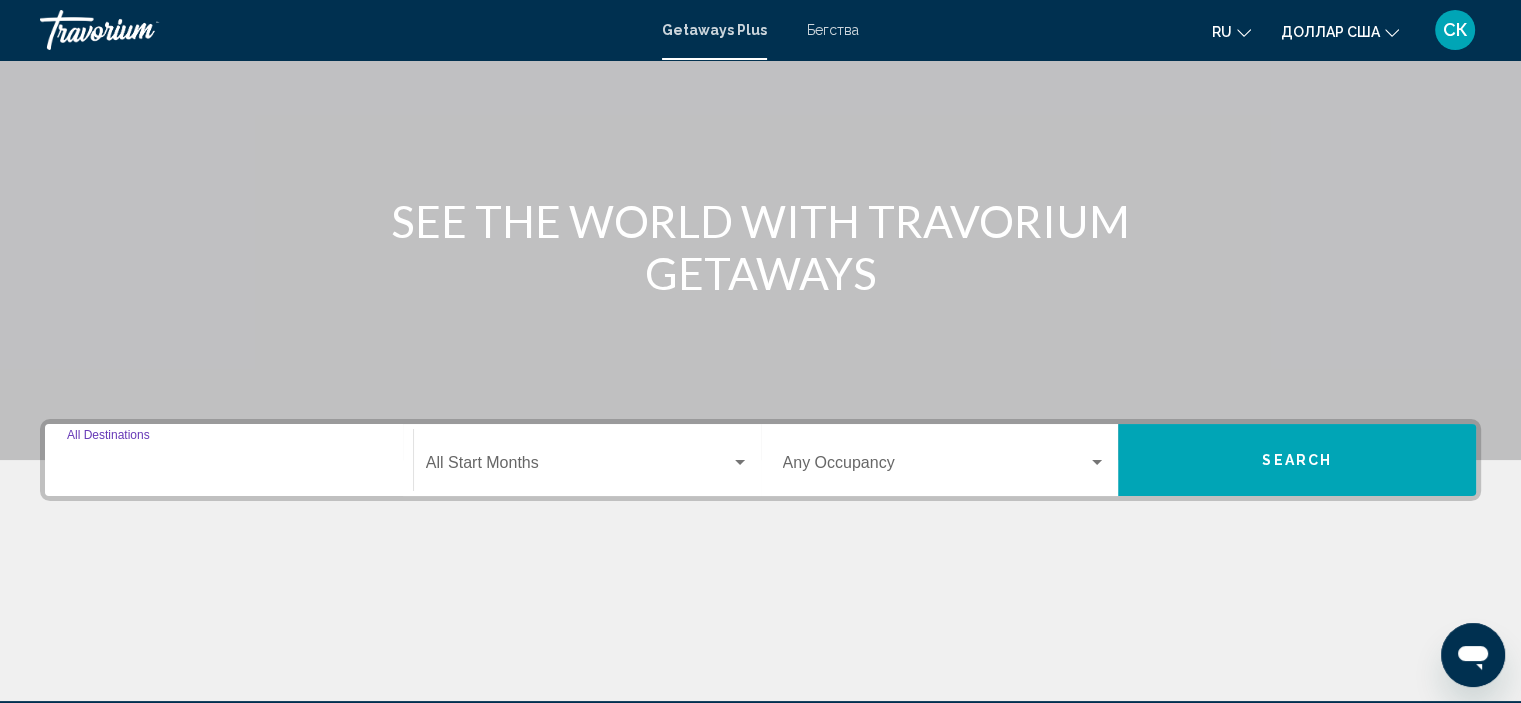 click on "Destination All Destinations" at bounding box center [229, 467] 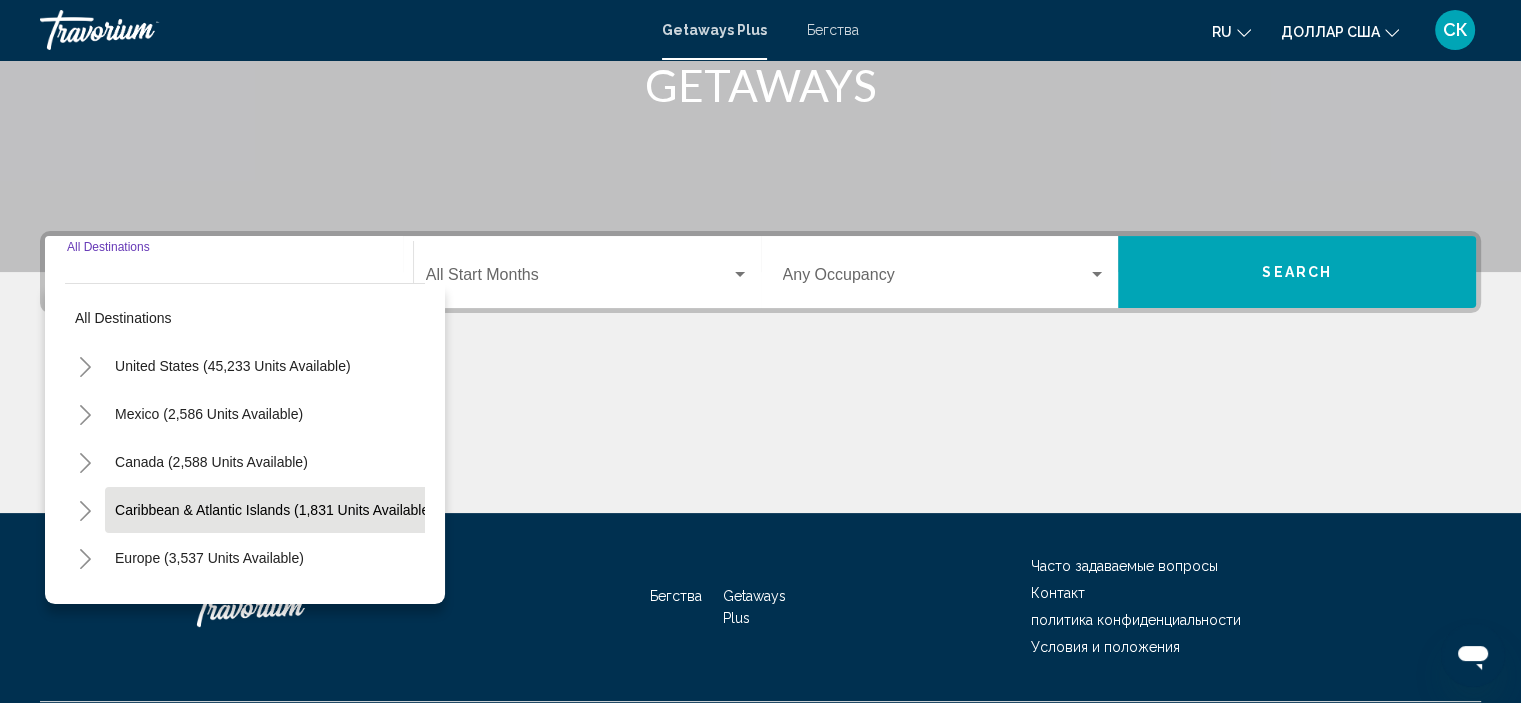 scroll, scrollTop: 382, scrollLeft: 0, axis: vertical 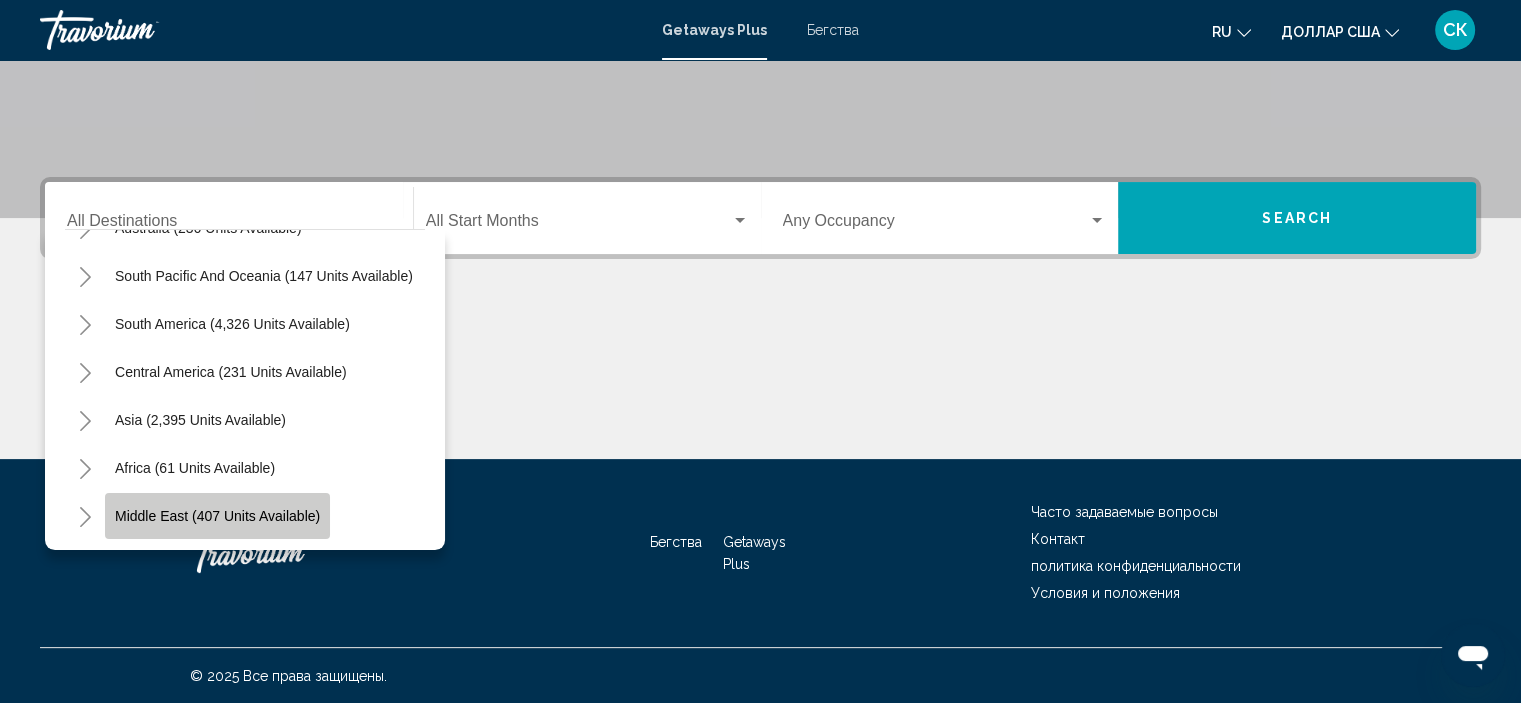 click on "Middle East (407 units available)" 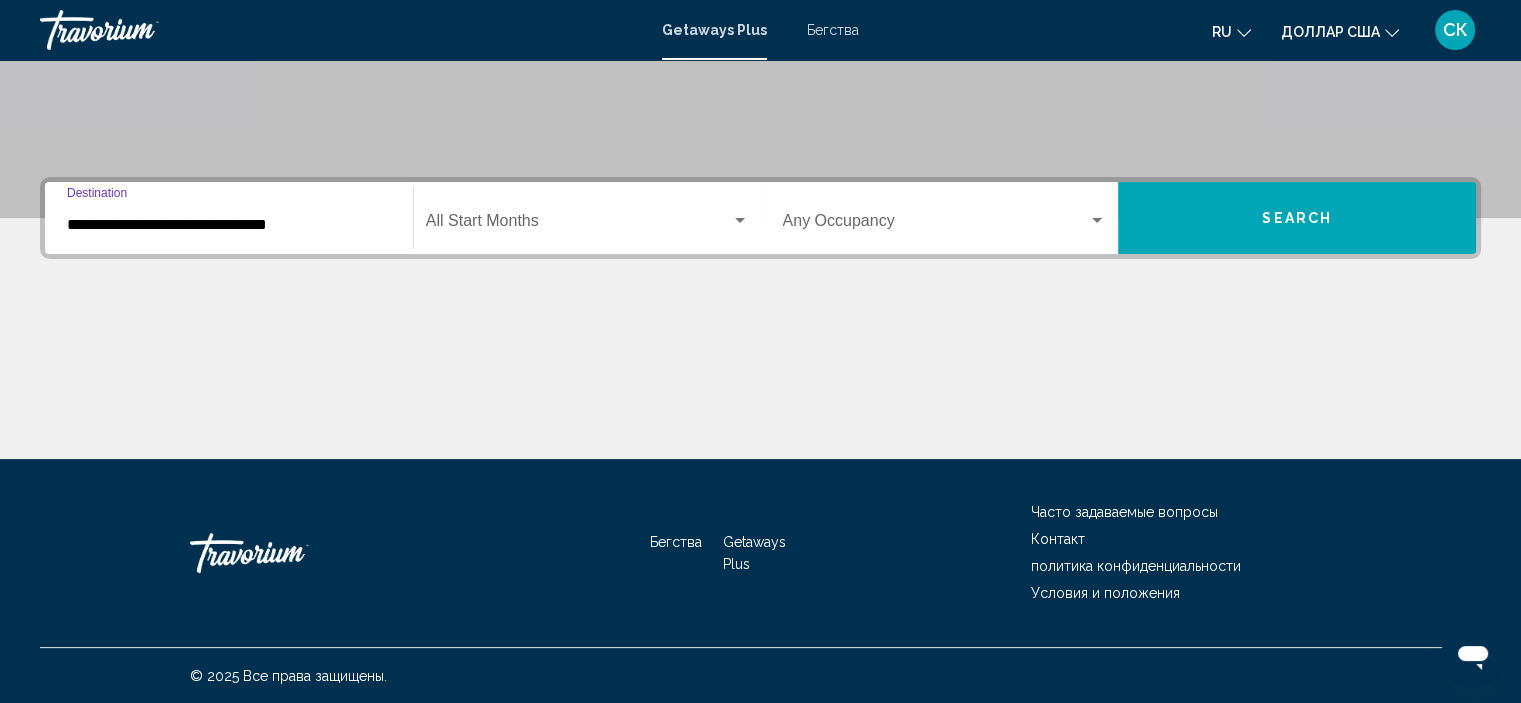 click on "Start Month All Start Months" 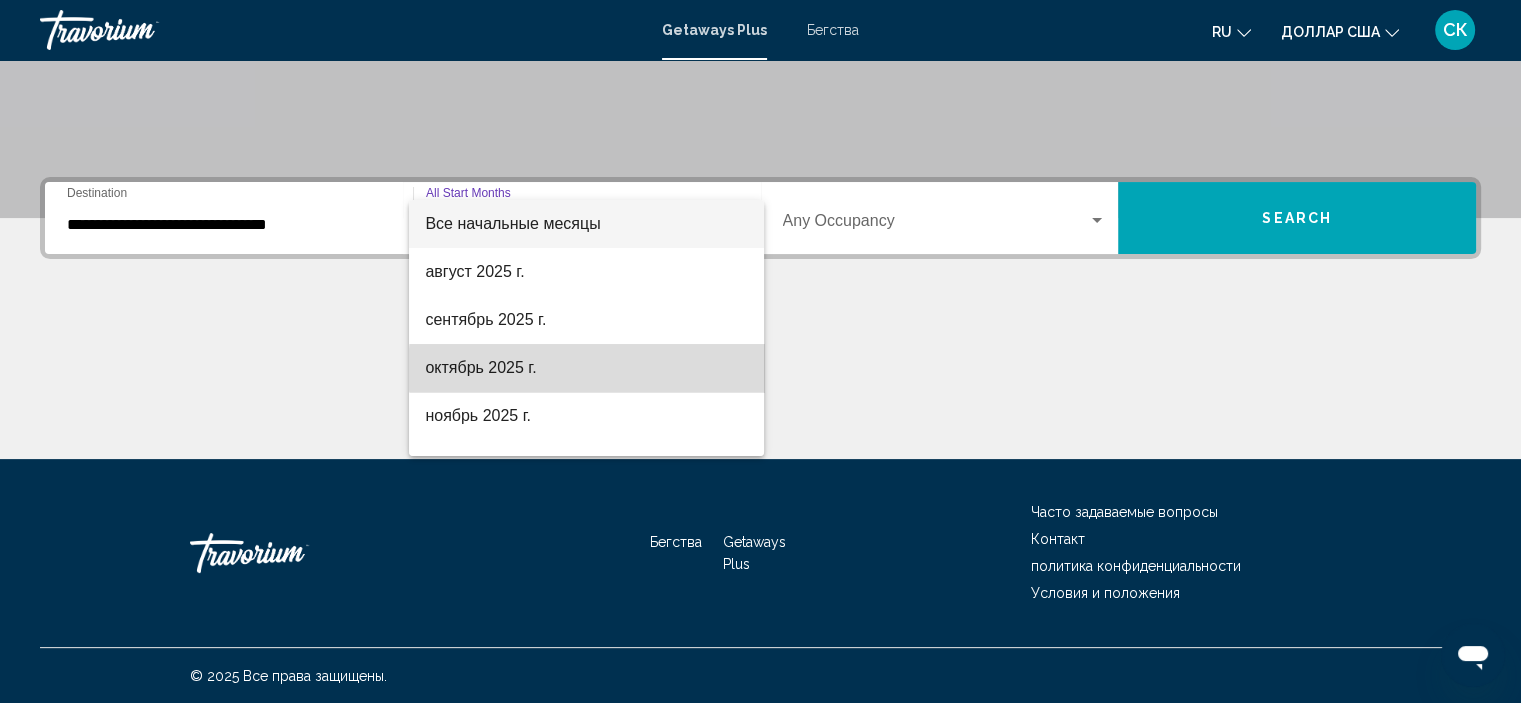 click on "октябрь 2025 г." at bounding box center (586, 368) 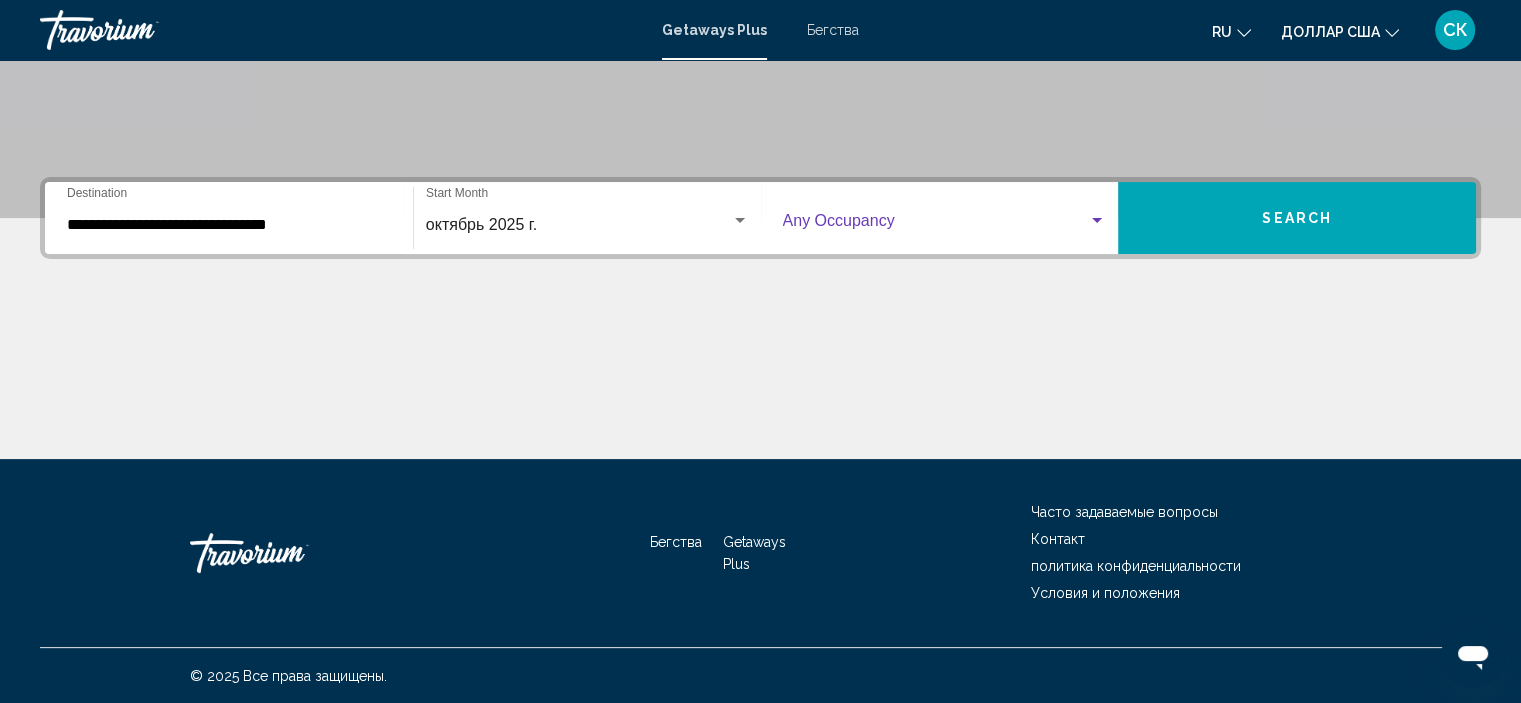 click at bounding box center (936, 225) 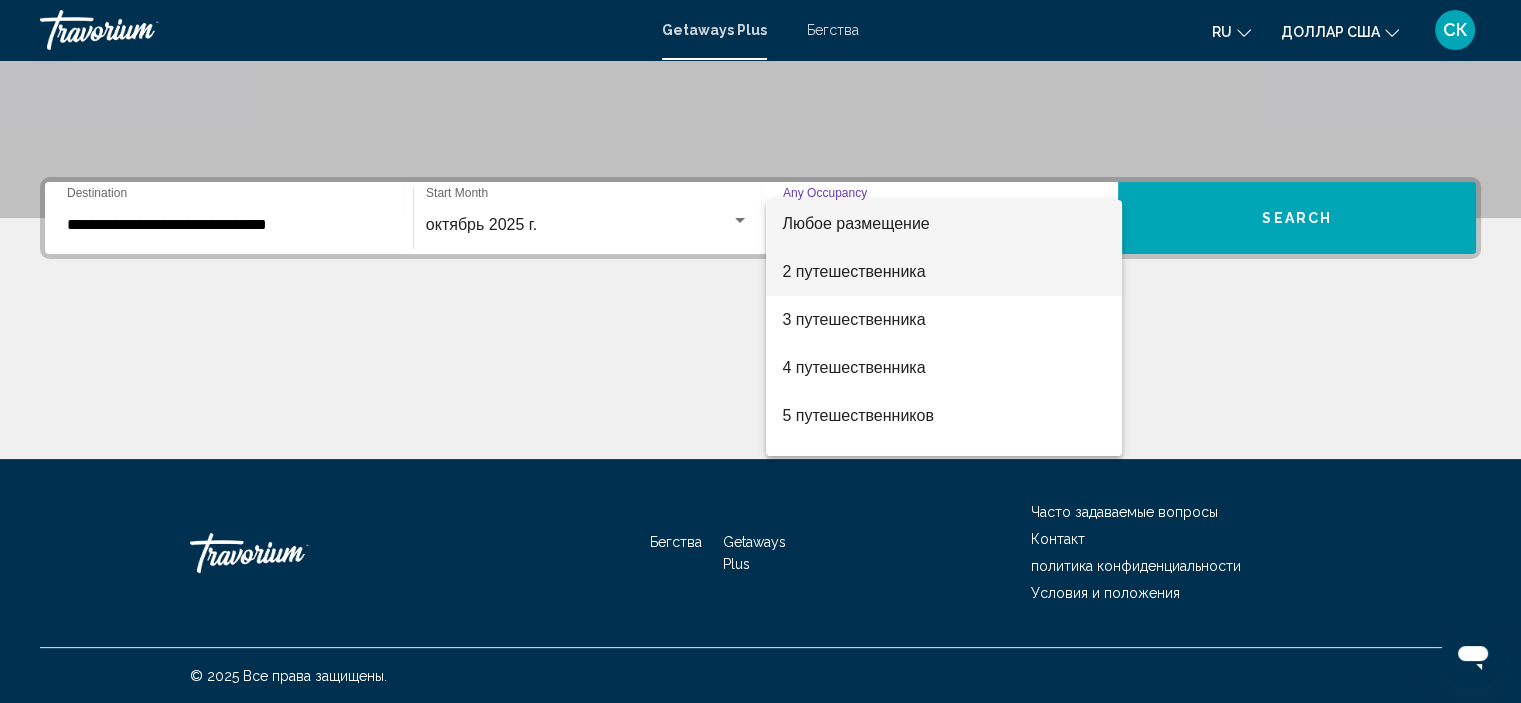 click on "2 путешественника" at bounding box center (944, 272) 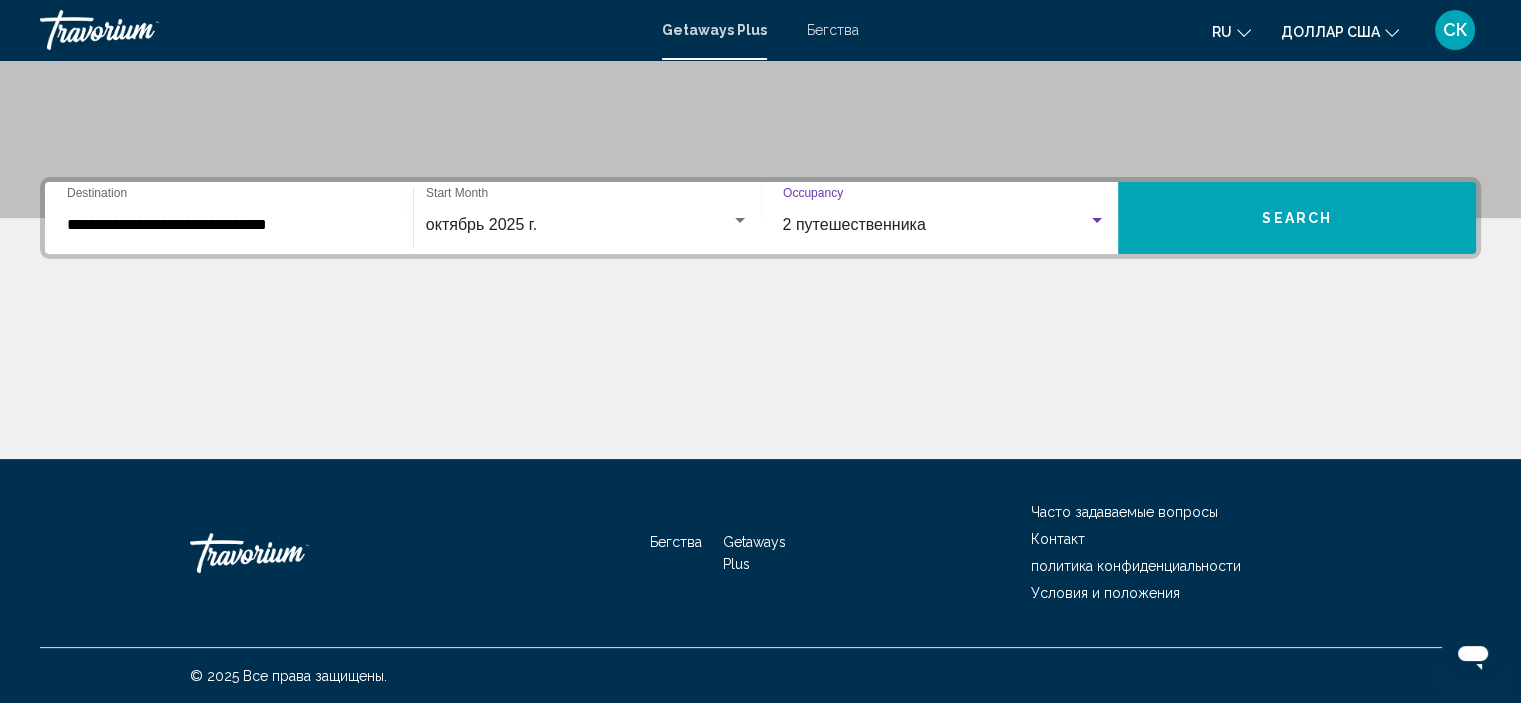 click on "2 путешественника" at bounding box center [936, 225] 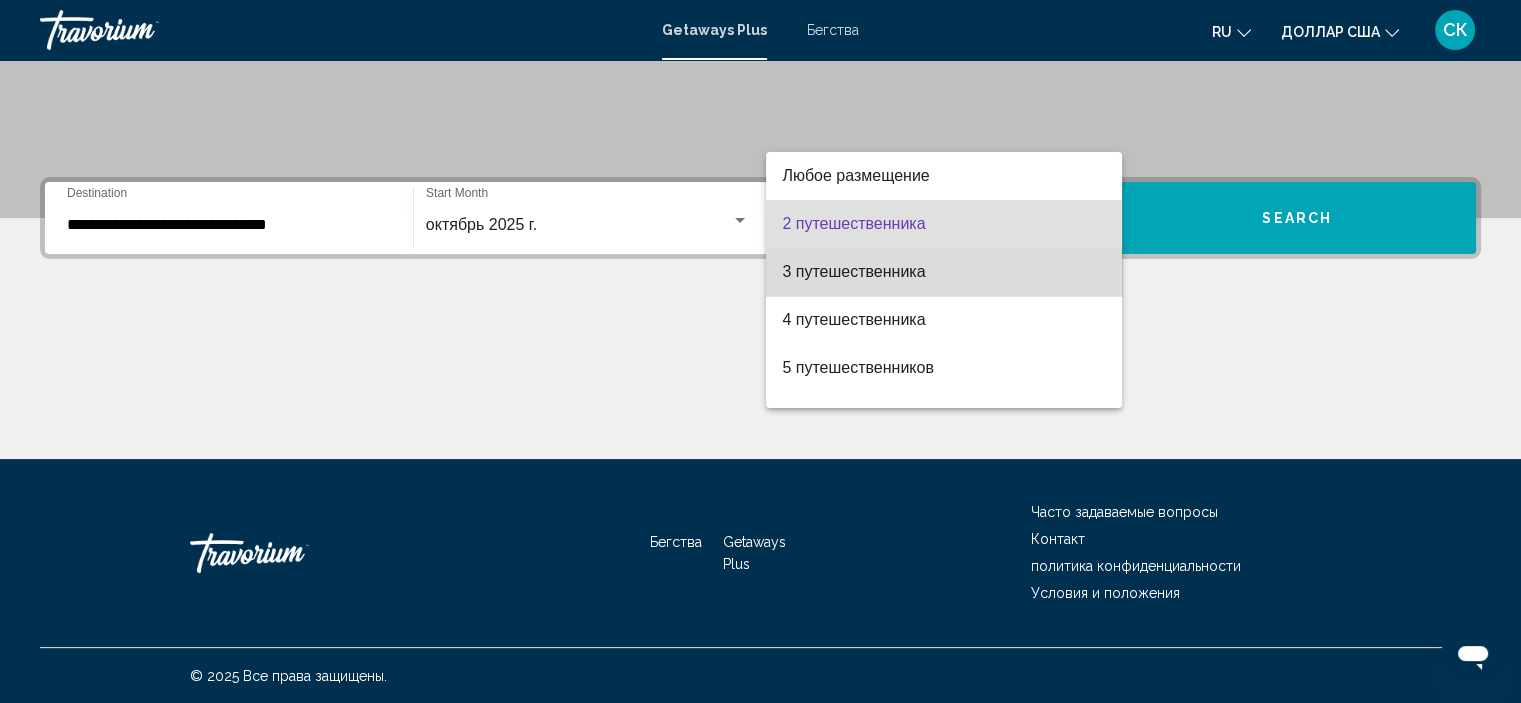 click on "3 путешественника" at bounding box center (944, 272) 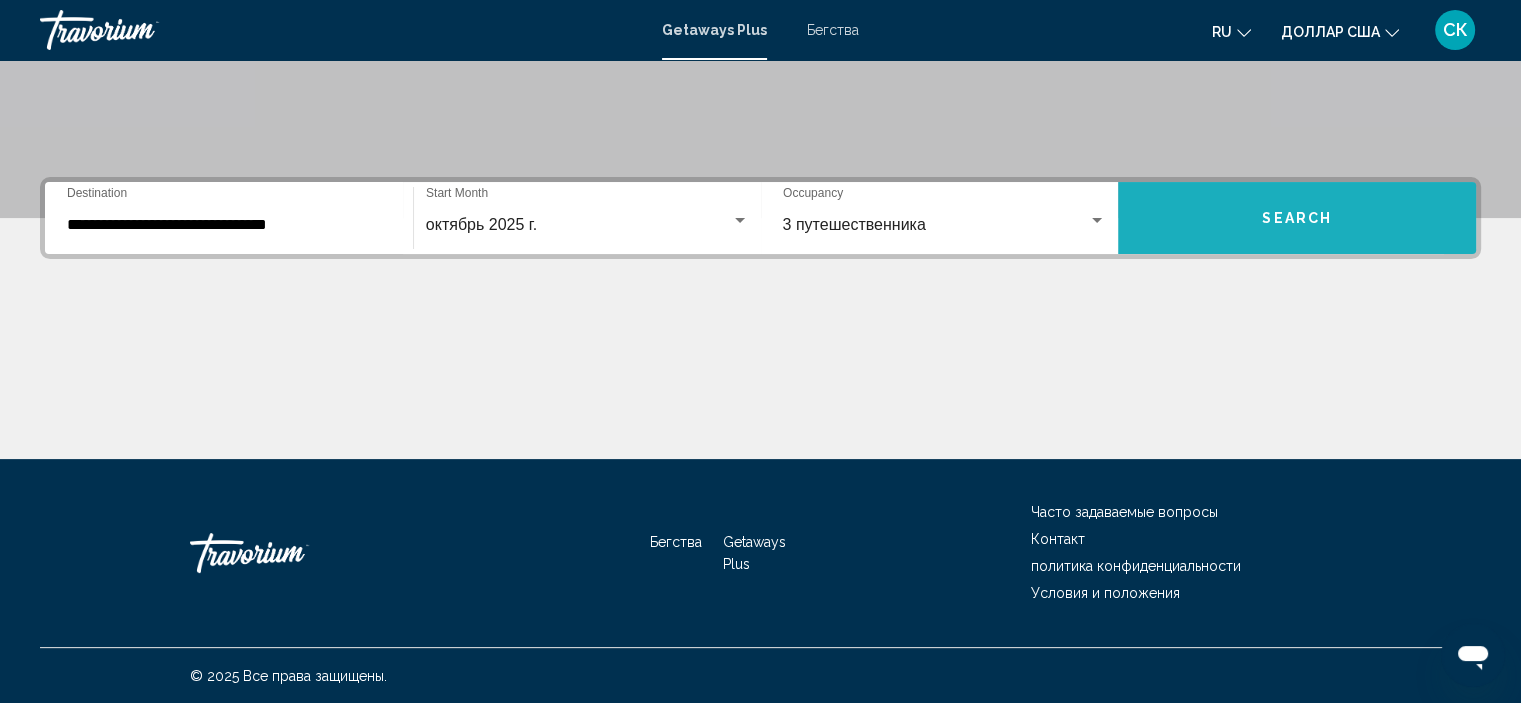 click on "Search" at bounding box center [1297, 218] 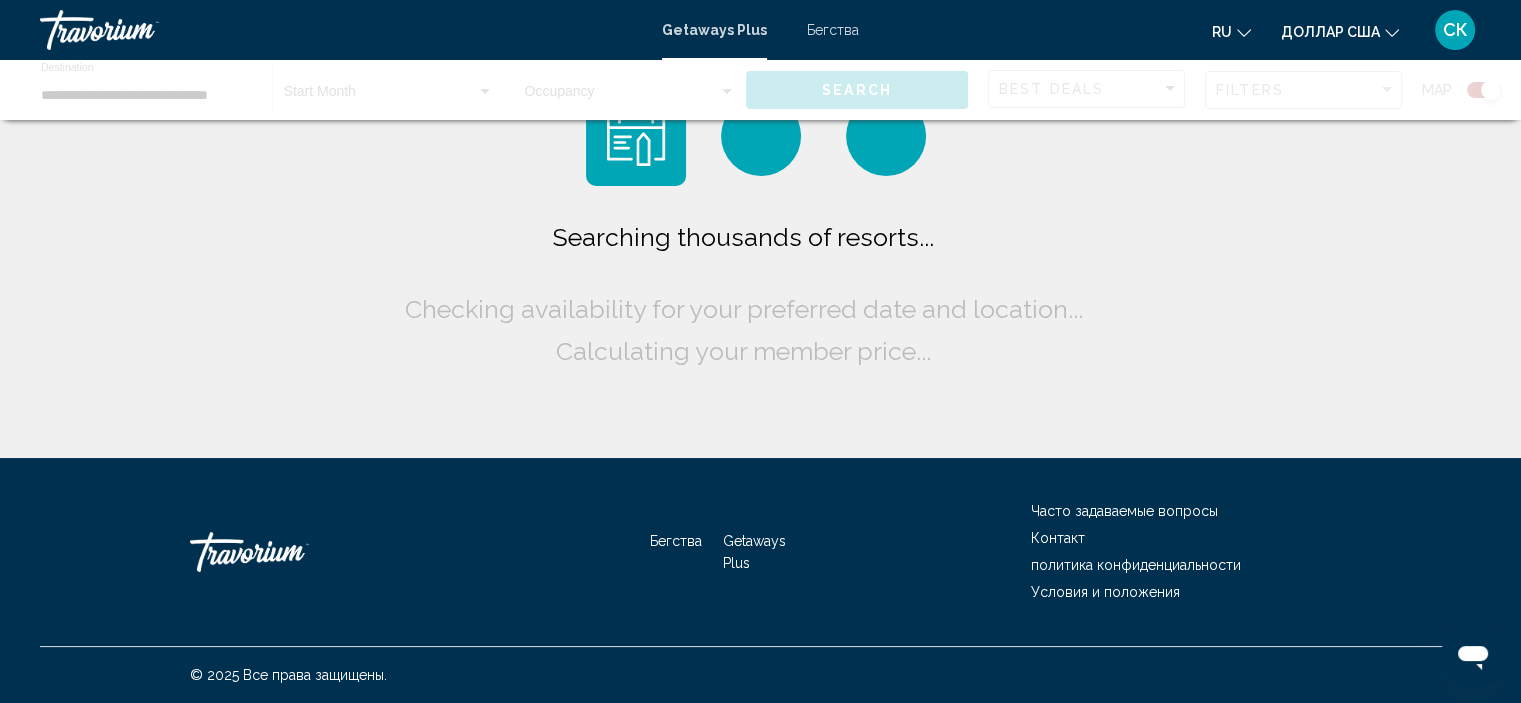 scroll, scrollTop: 0, scrollLeft: 0, axis: both 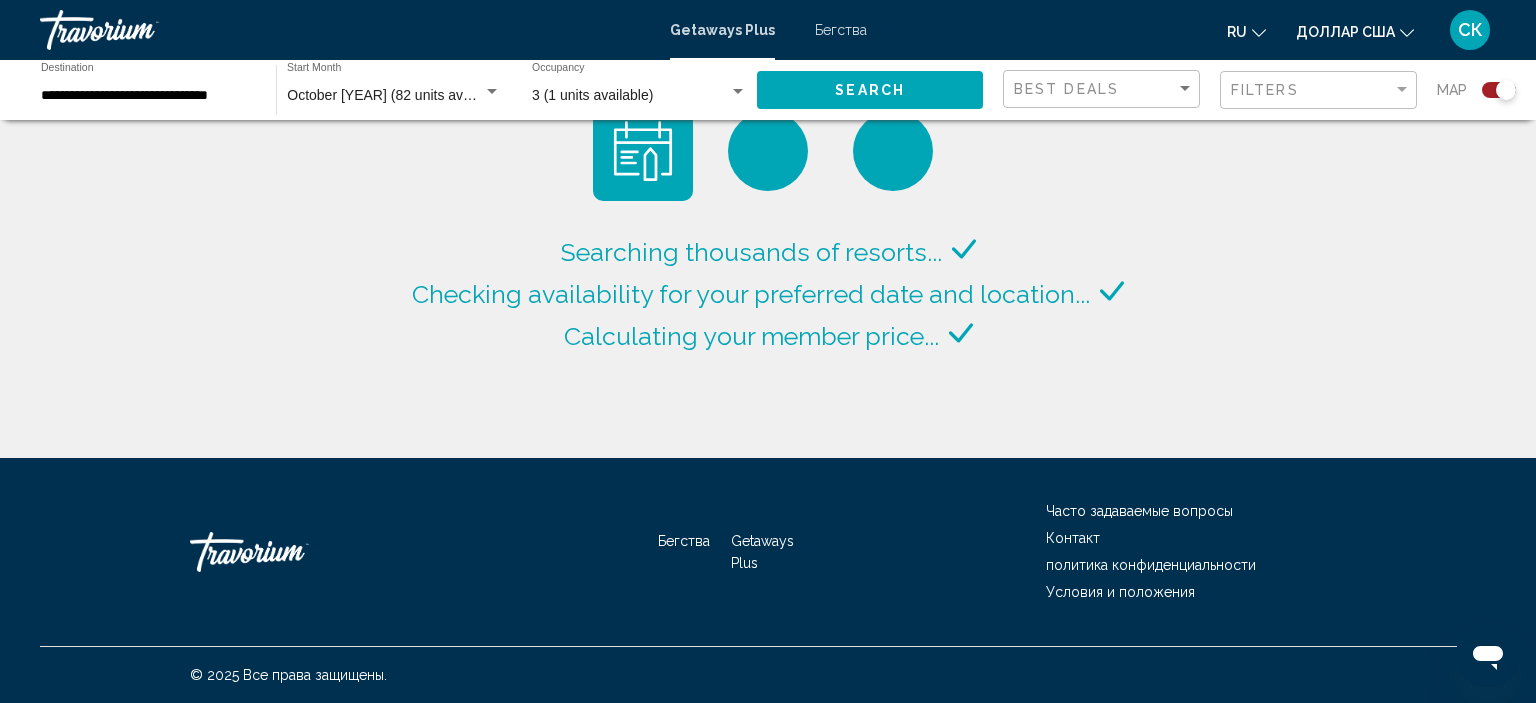click 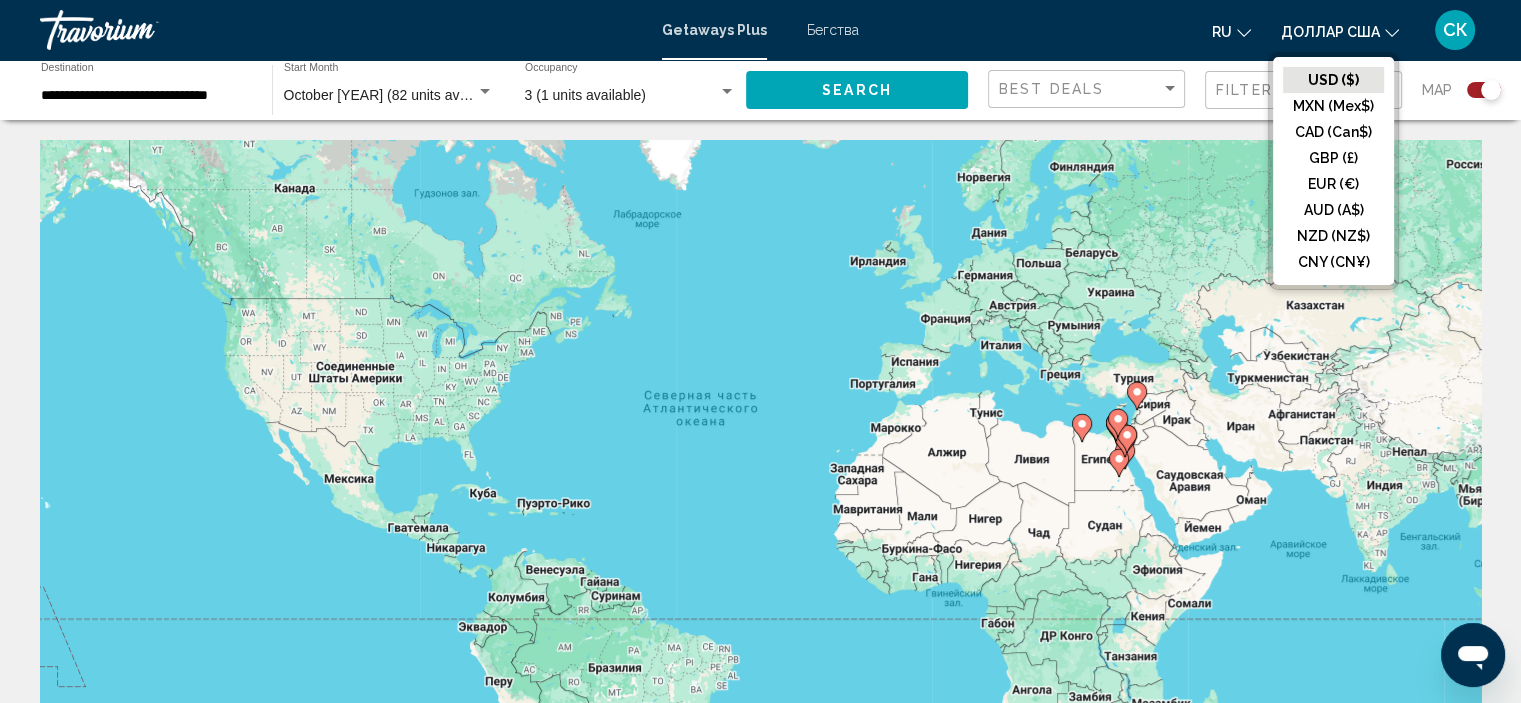 click on "ru
English Español Français Italiano Português русский доллар США
USD ($) MXN (Mex$) CAD (Can$) GBP (£) EUR (€) AUD (A$) NZD (NZ$) CNY (CN¥)" 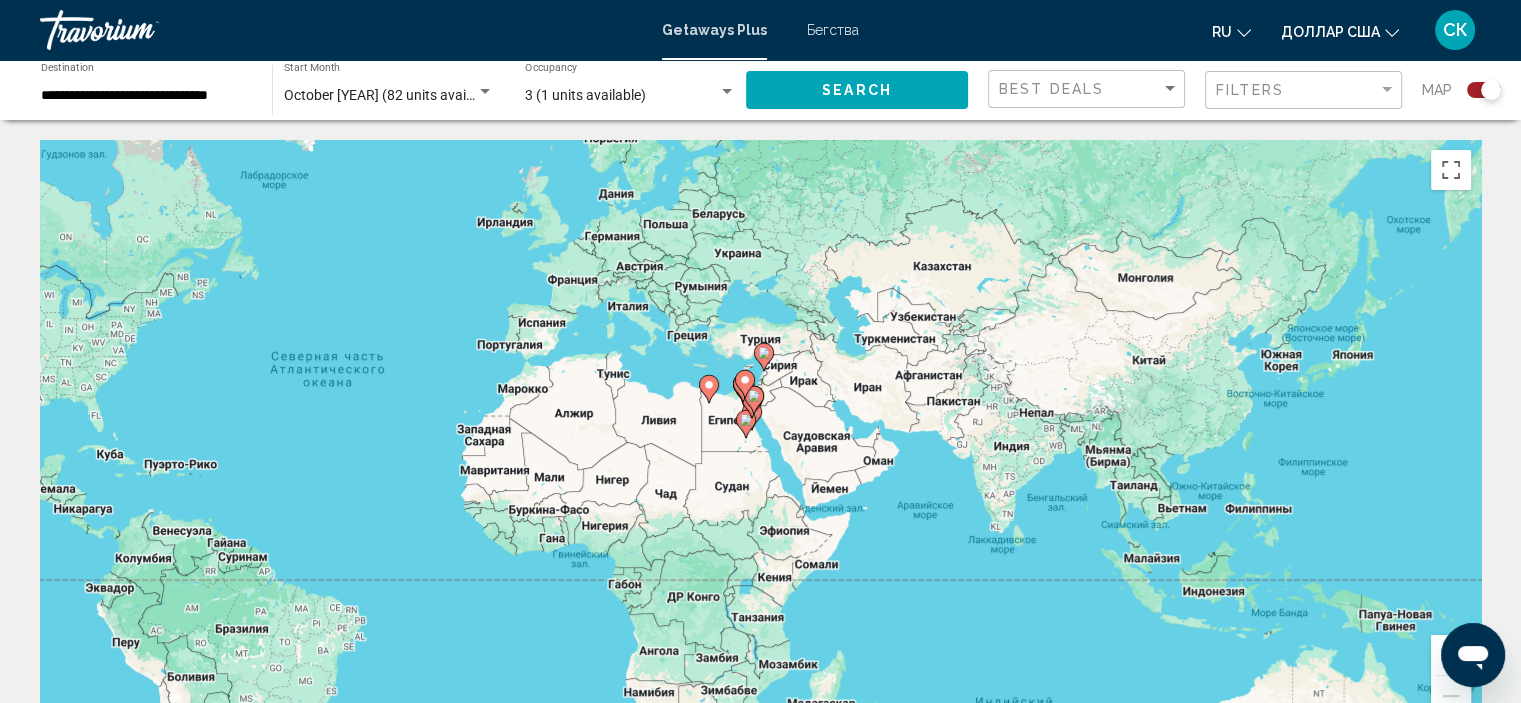 drag, startPoint x: 1198, startPoint y: 483, endPoint x: 823, endPoint y: 444, distance: 377.02255 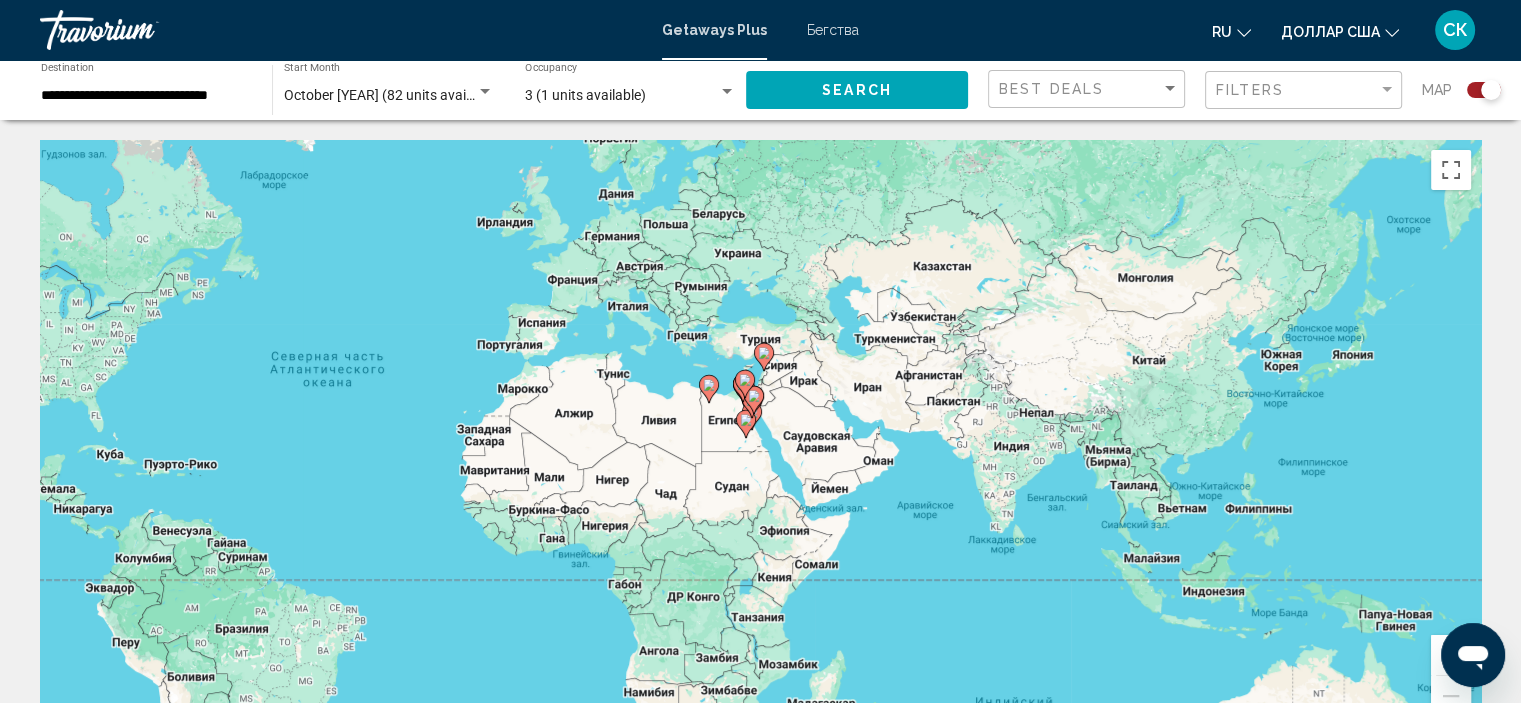 click on "Чтобы активировать перетаскивание с помощью клавиатуры, нажмите Alt + Ввод. После этого перемещайте маркер, используя клавиши со стрелками. Чтобы завершить перетаскивание, нажмите клавишу Ввод. Чтобы отменить действие, нажмите клавишу Esc." at bounding box center (760, 440) 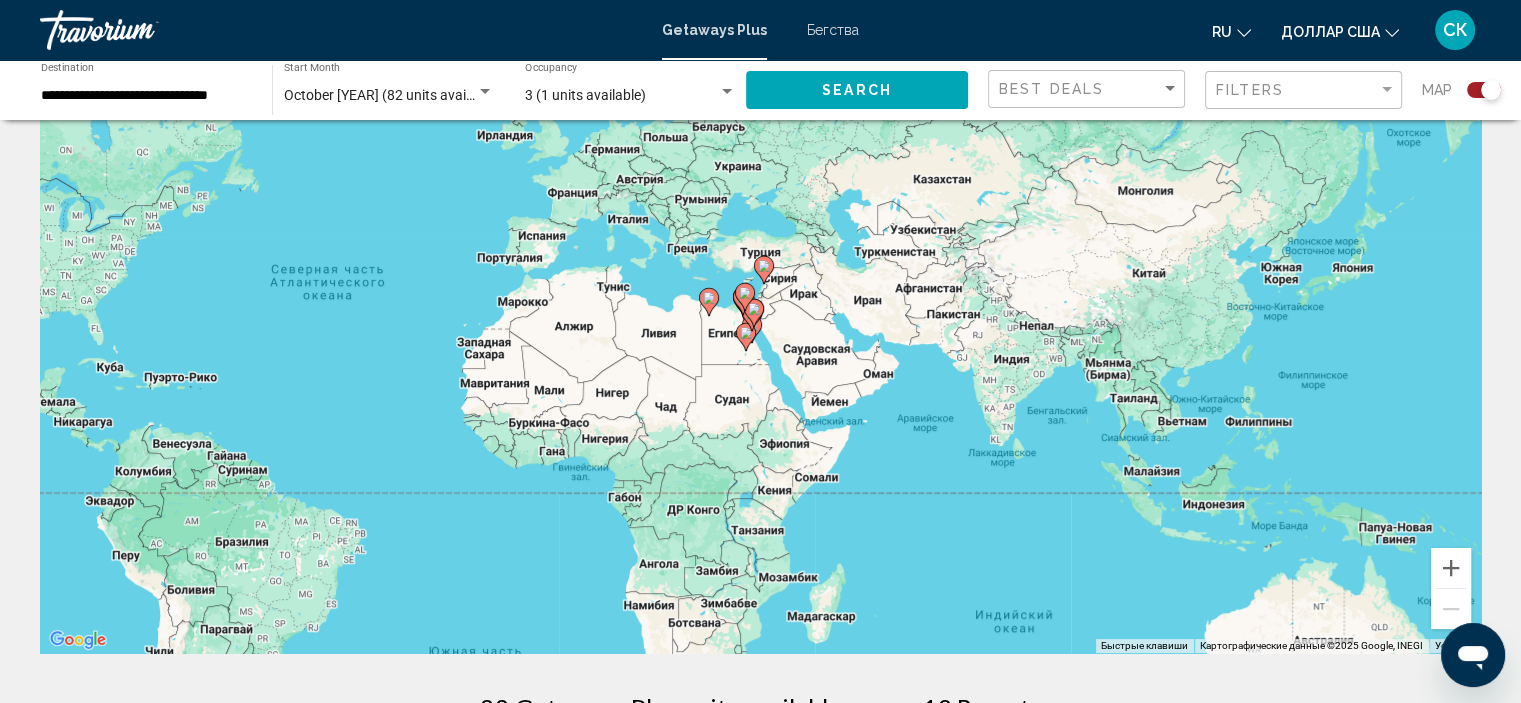 scroll, scrollTop: 88, scrollLeft: 0, axis: vertical 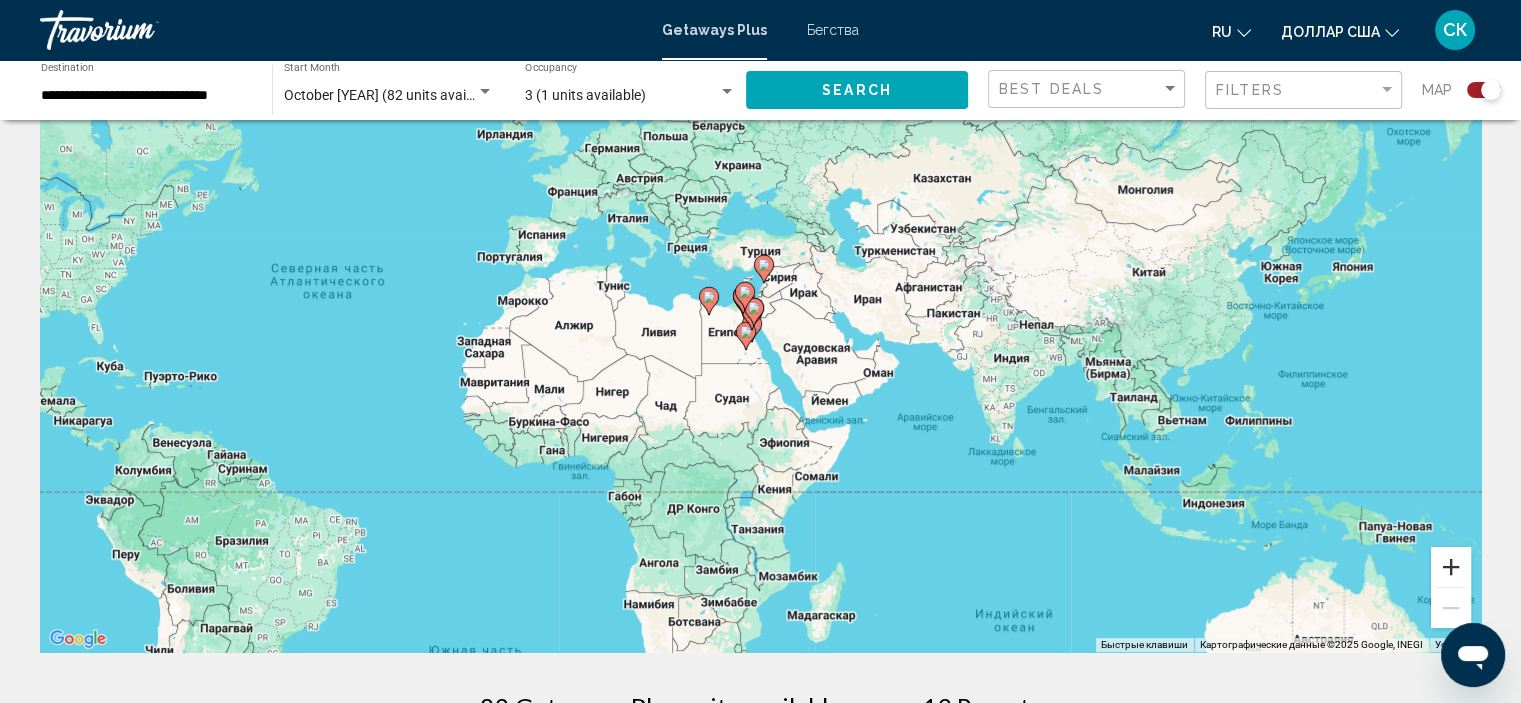 click at bounding box center (1451, 567) 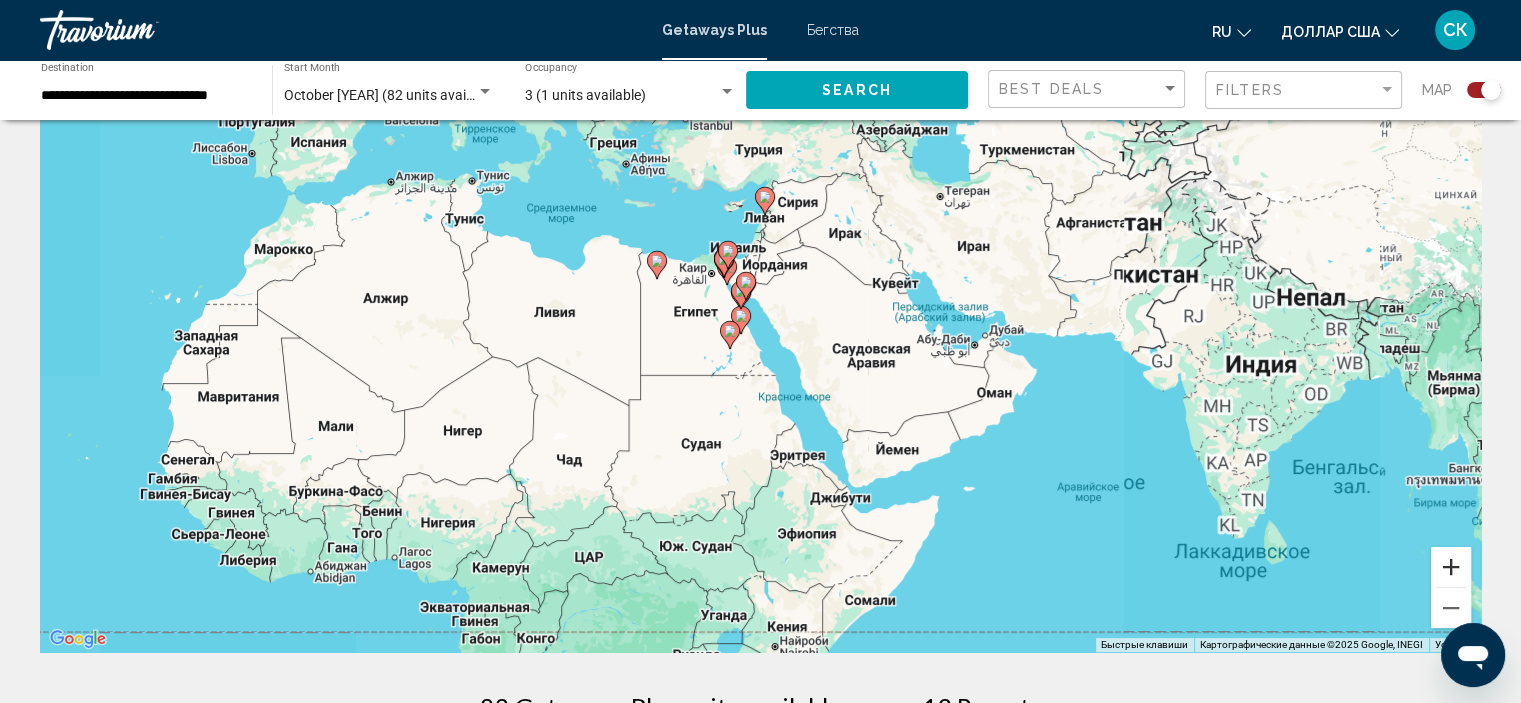 click at bounding box center (1451, 567) 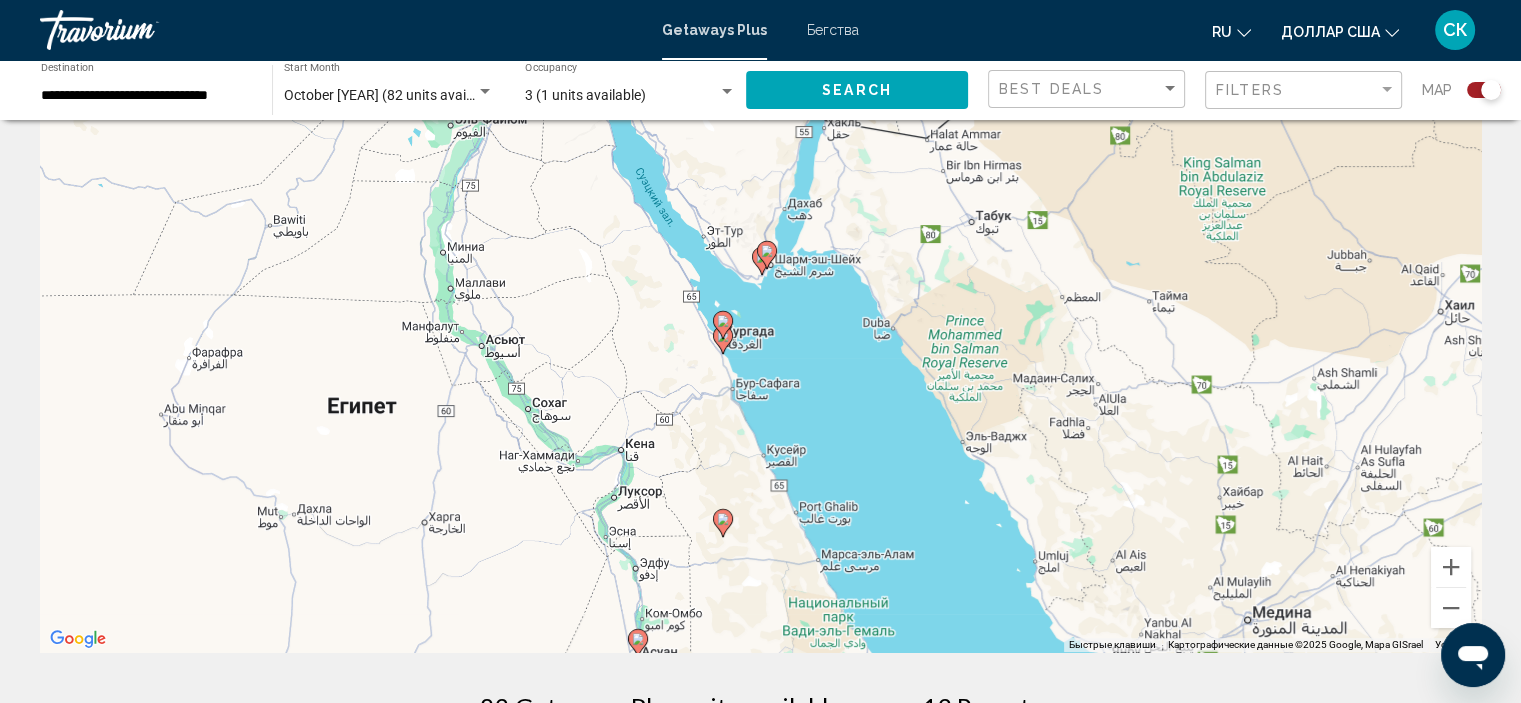 drag, startPoint x: 780, startPoint y: 191, endPoint x: 911, endPoint y: 558, distance: 389.67935 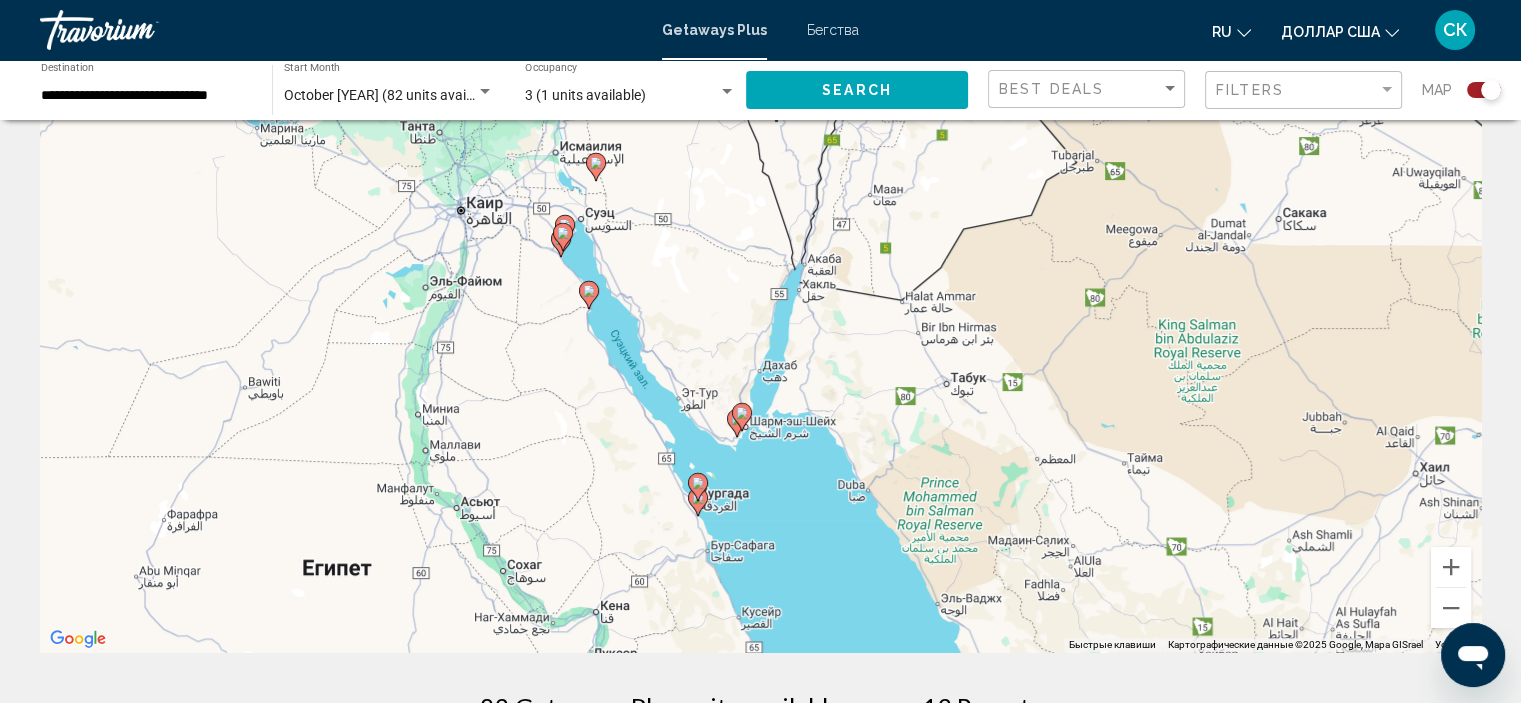 drag, startPoint x: 875, startPoint y: 275, endPoint x: 838, endPoint y: 403, distance: 133.24039 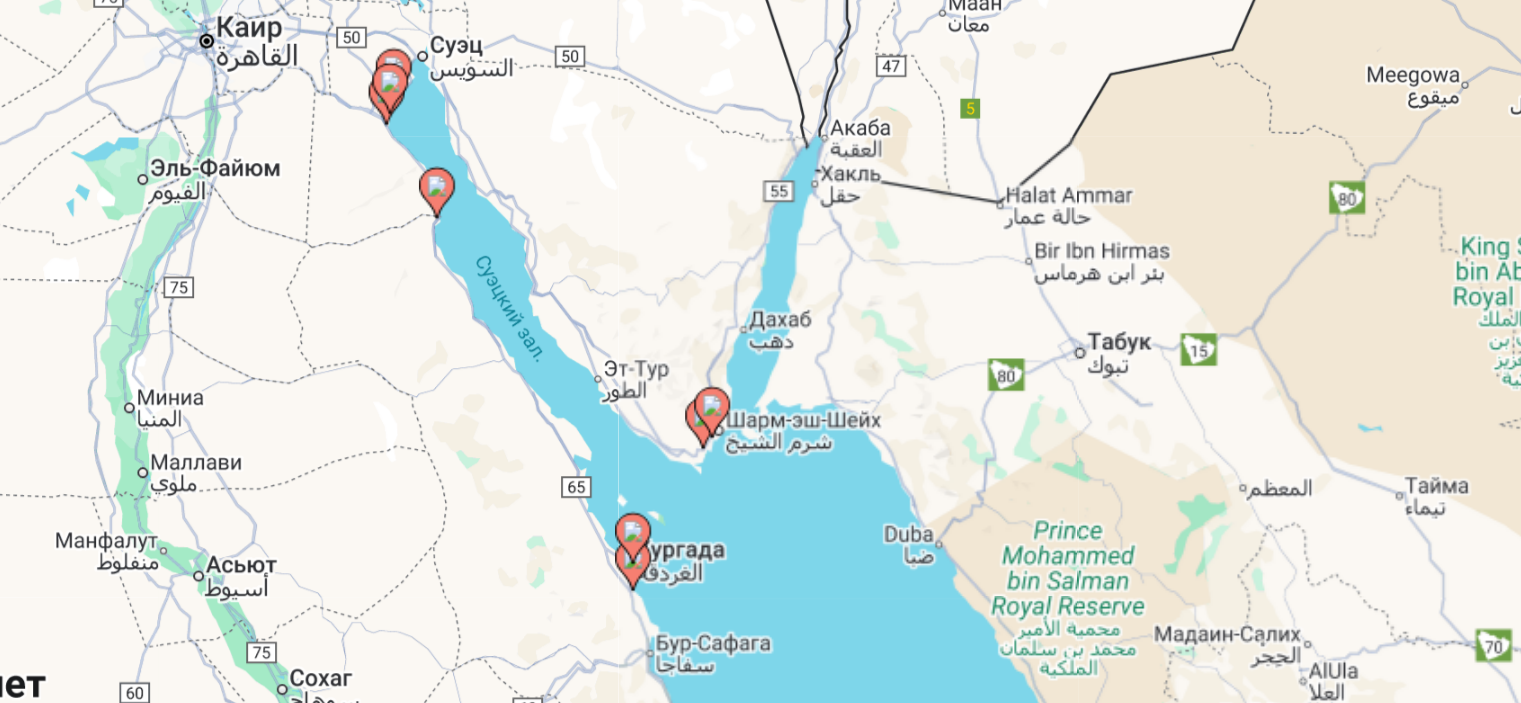 scroll, scrollTop: 88, scrollLeft: 0, axis: vertical 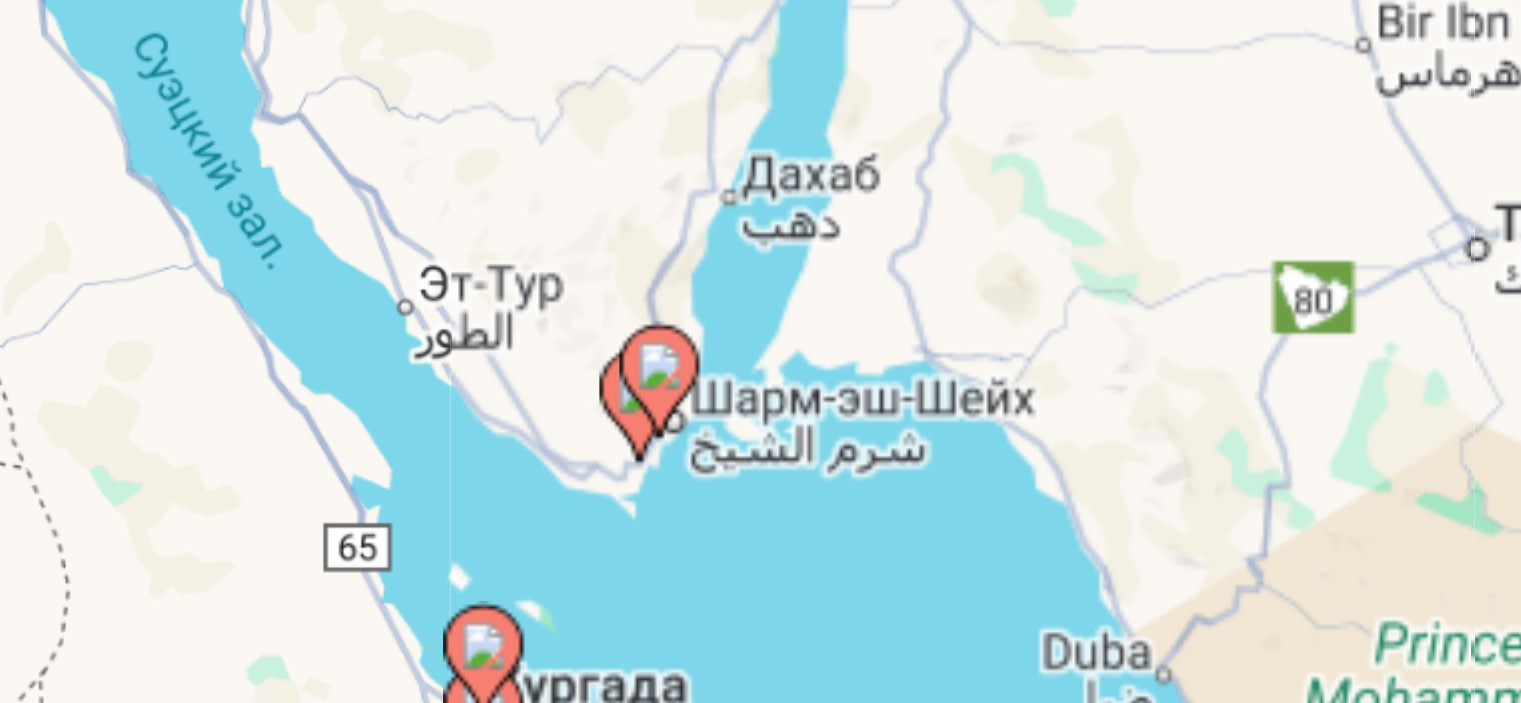 click 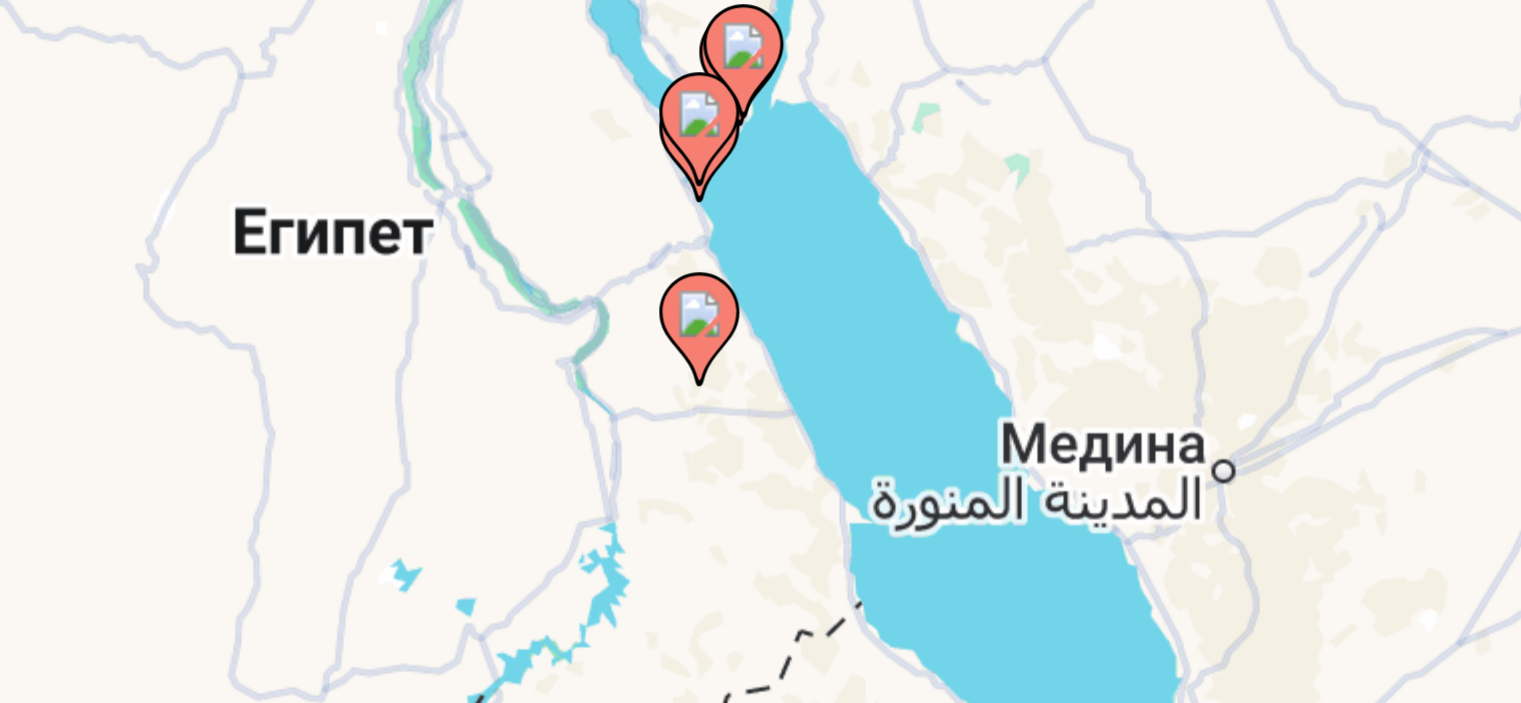 click 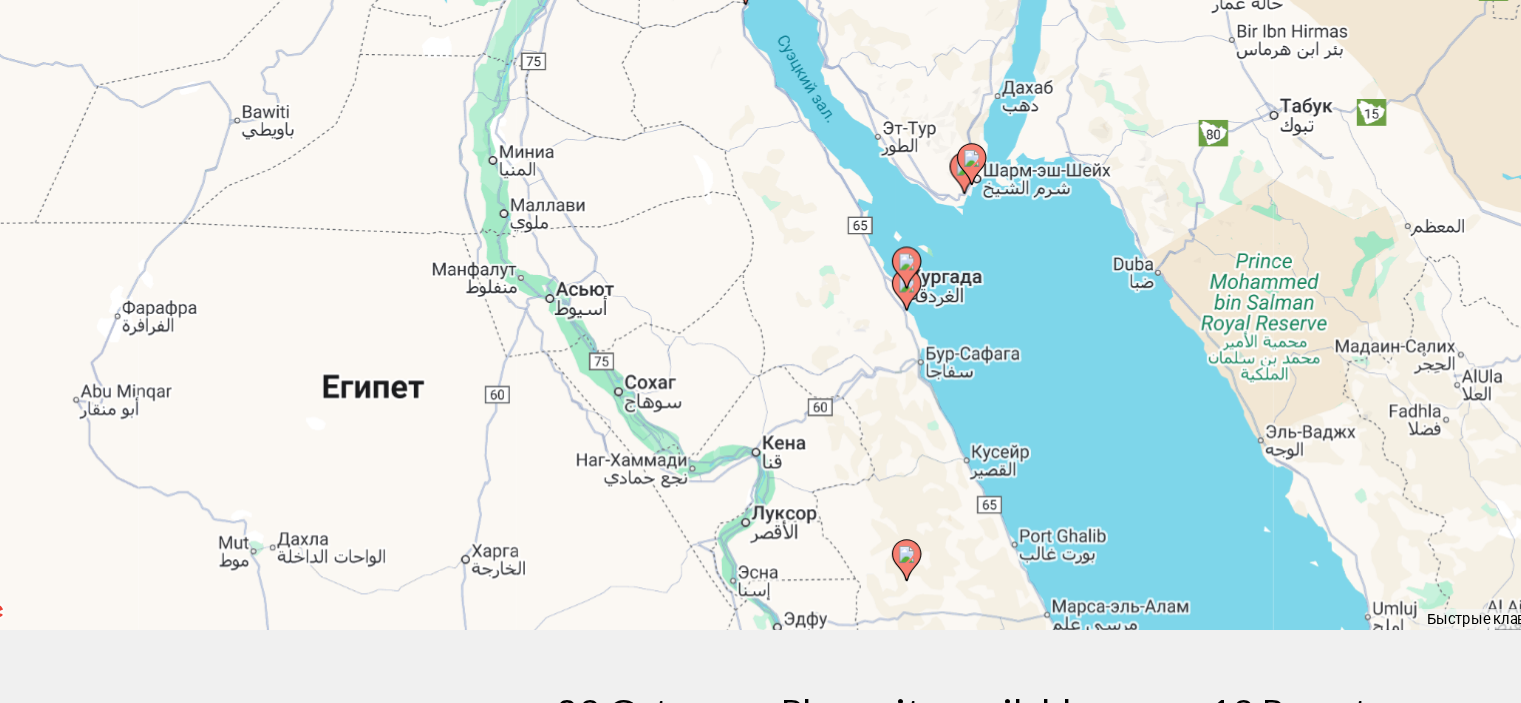 scroll, scrollTop: 86, scrollLeft: 0, axis: vertical 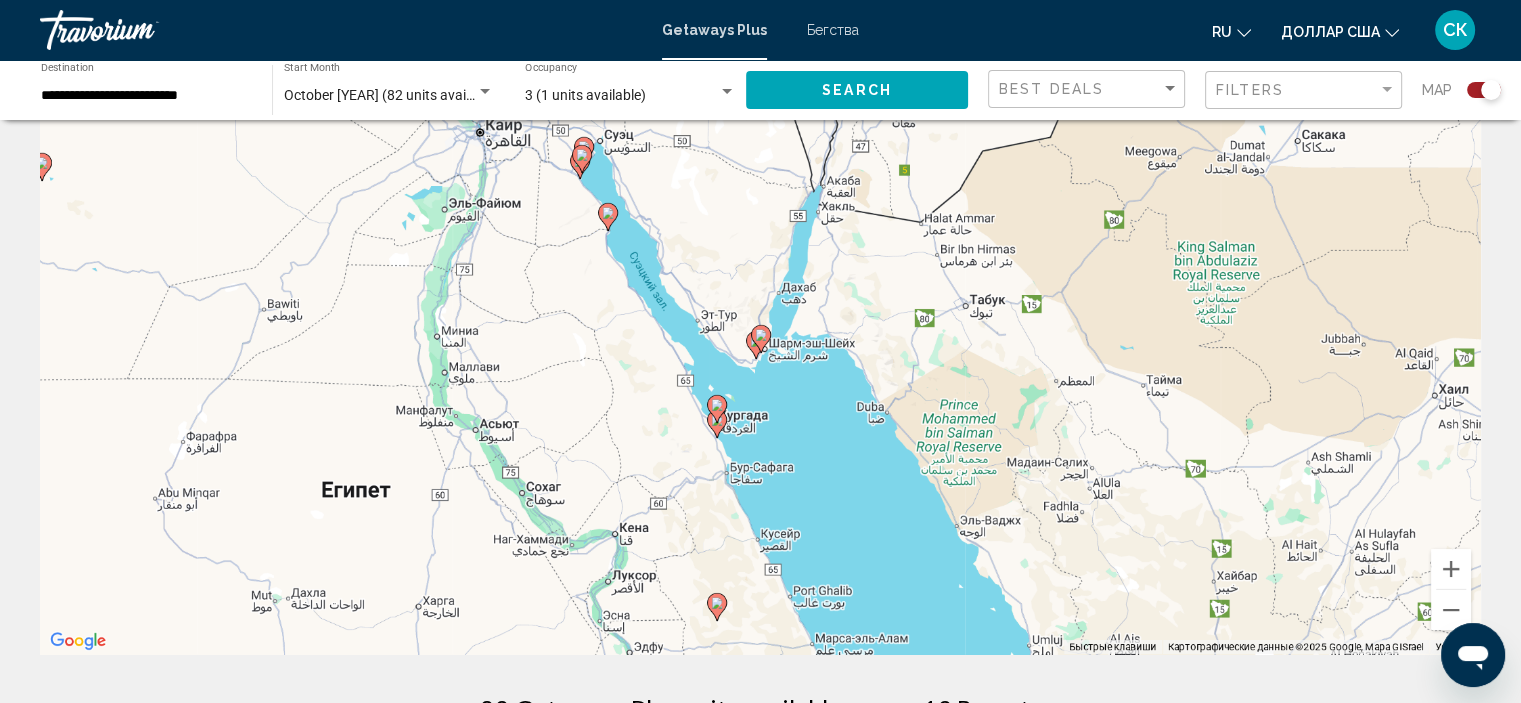 click 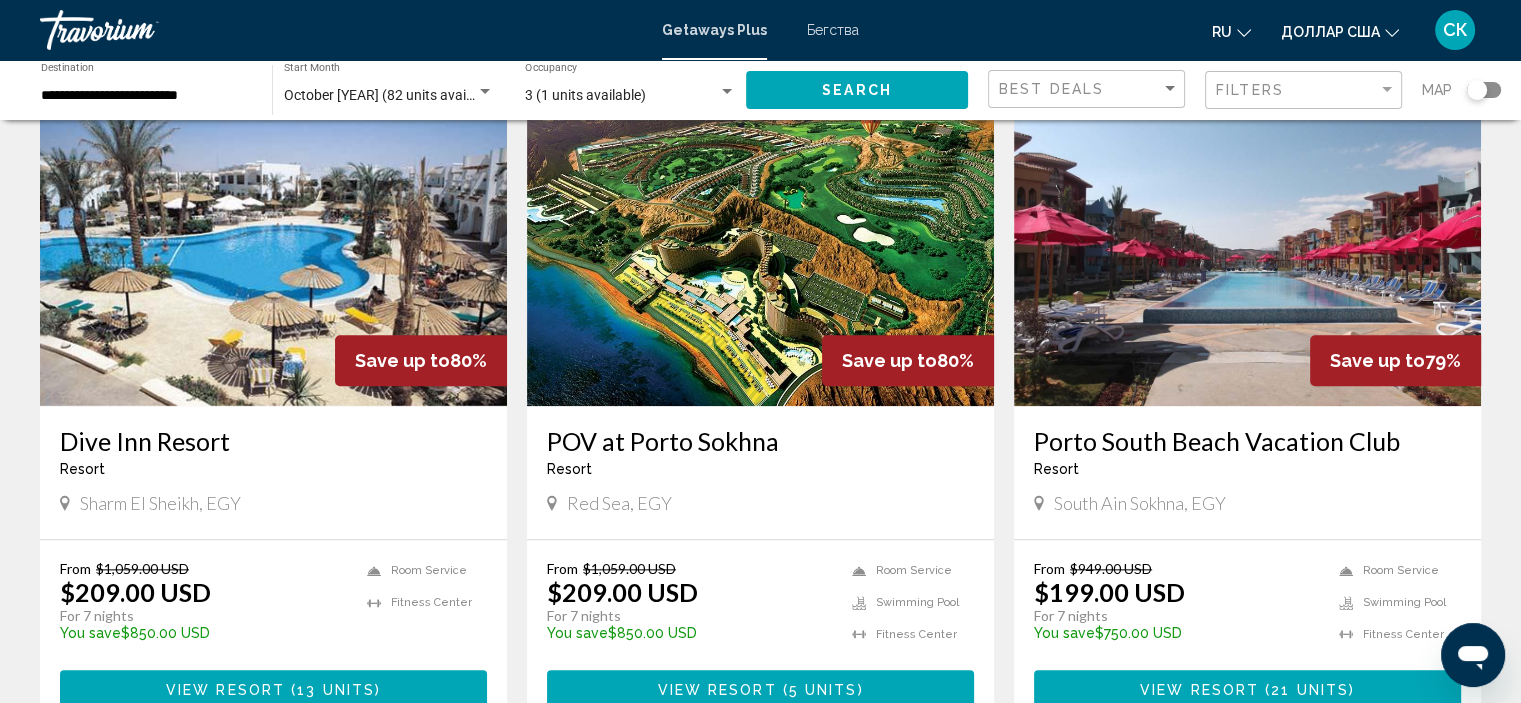 scroll, scrollTop: 2168, scrollLeft: 0, axis: vertical 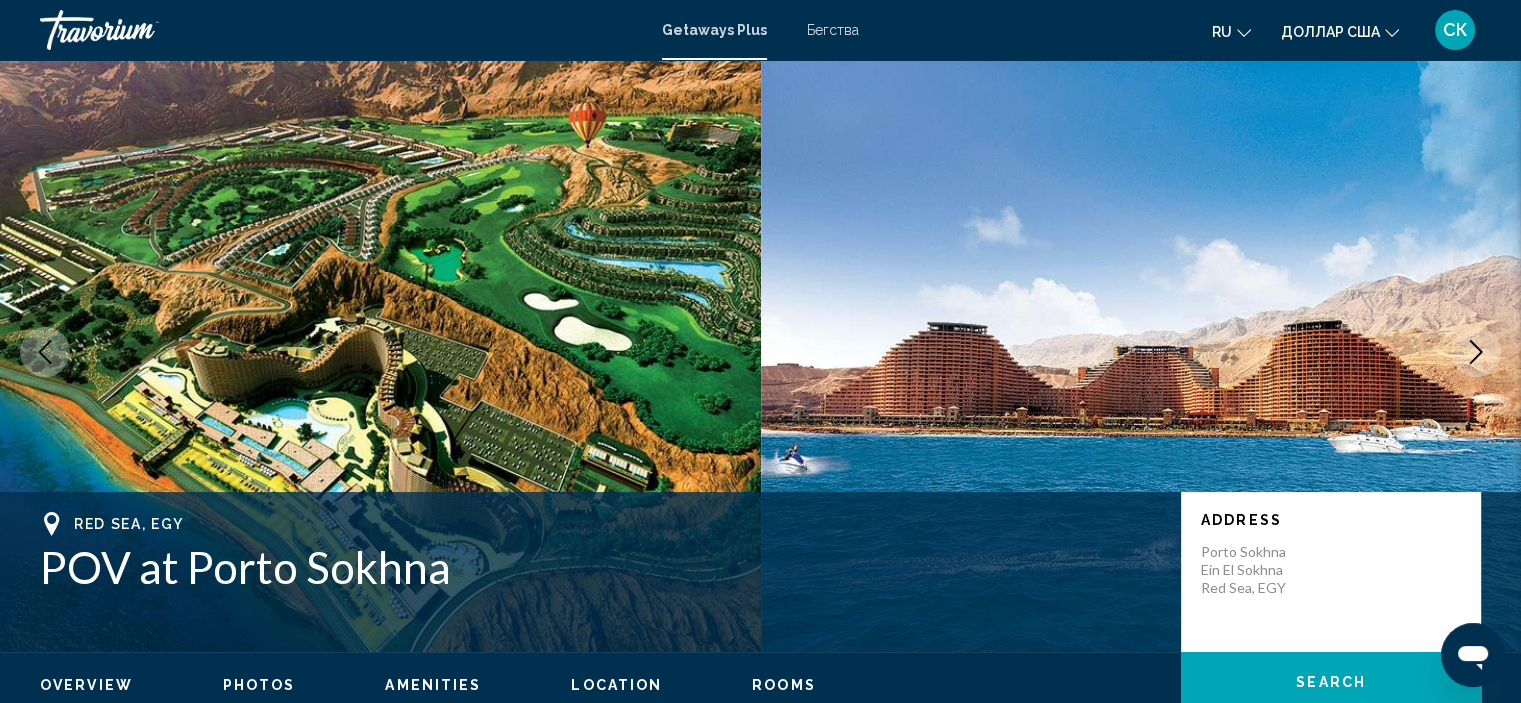 click at bounding box center (380, 352) 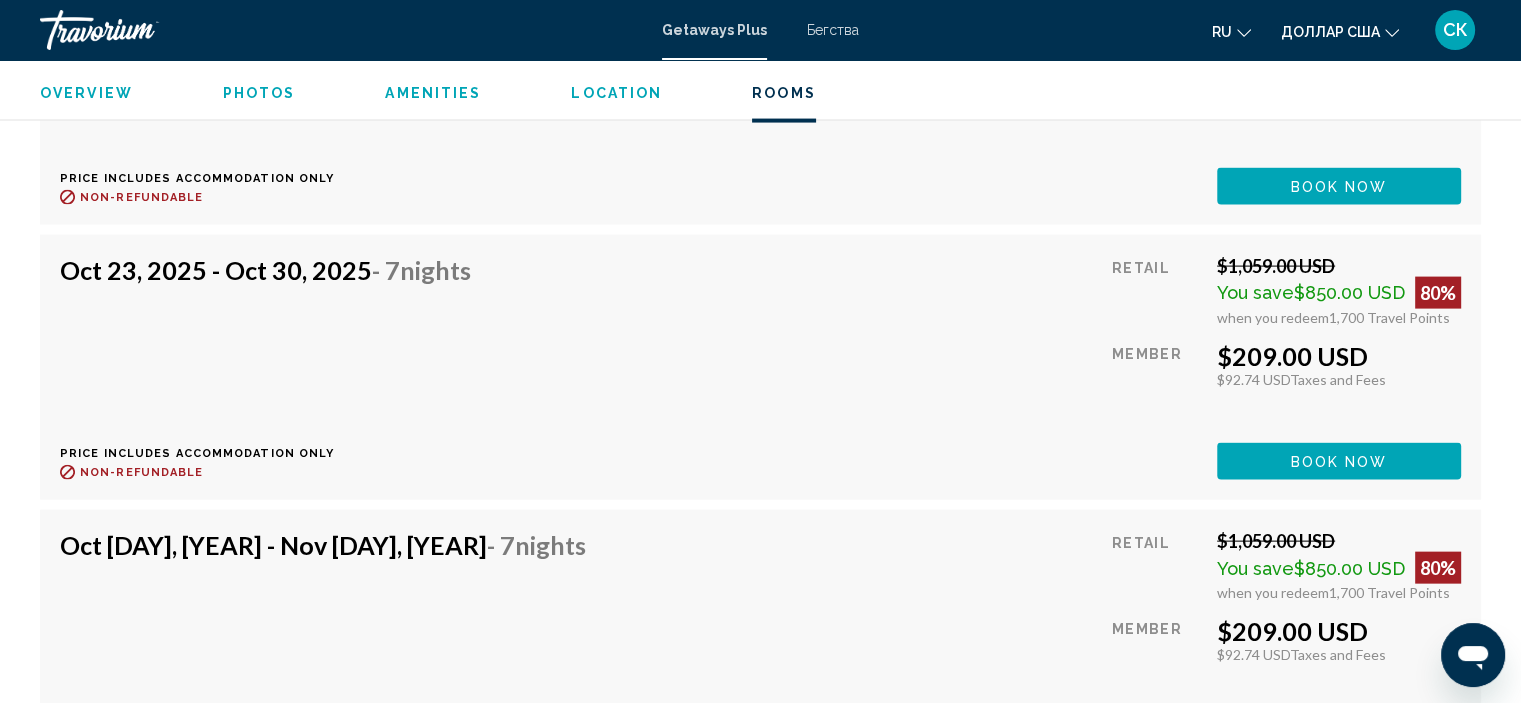 scroll, scrollTop: 4246, scrollLeft: 0, axis: vertical 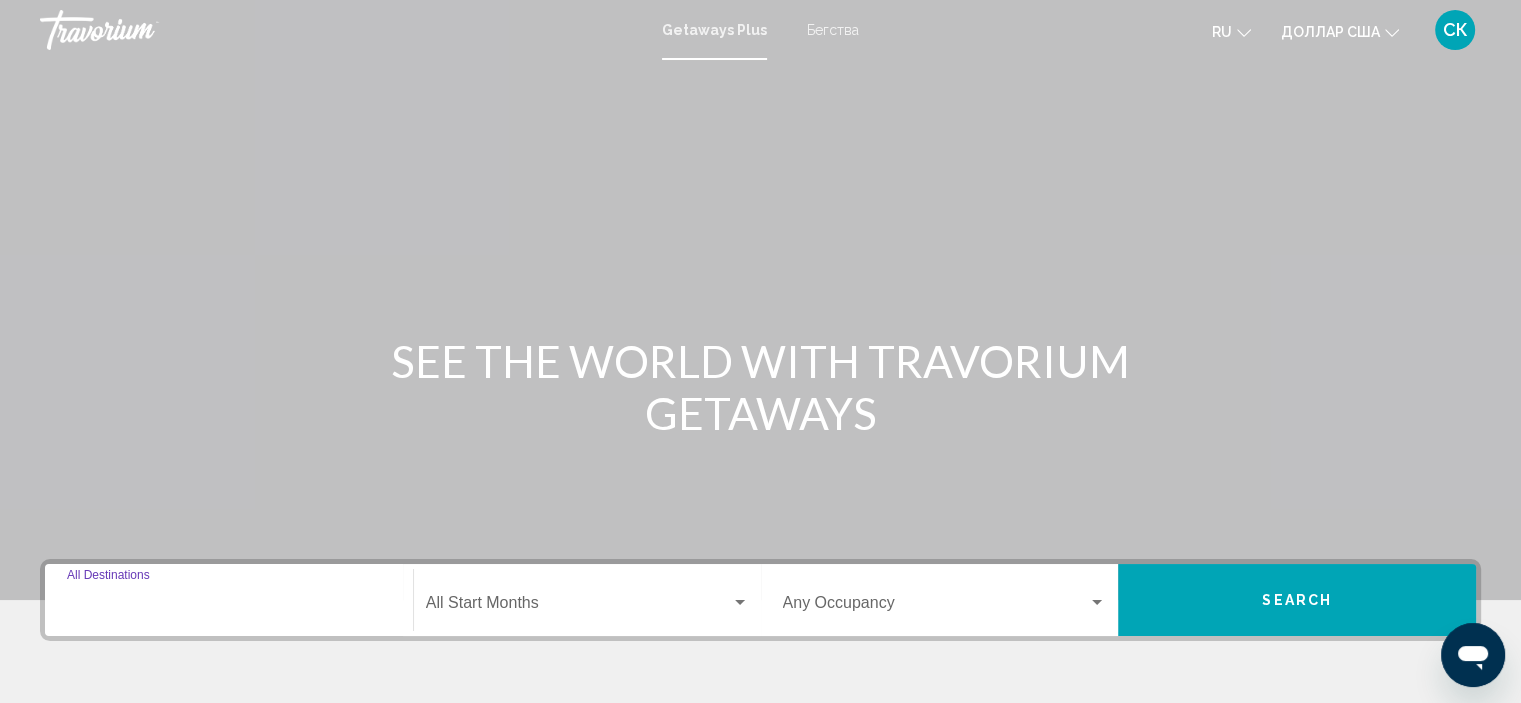 click on "Destination All Destinations" at bounding box center [229, 607] 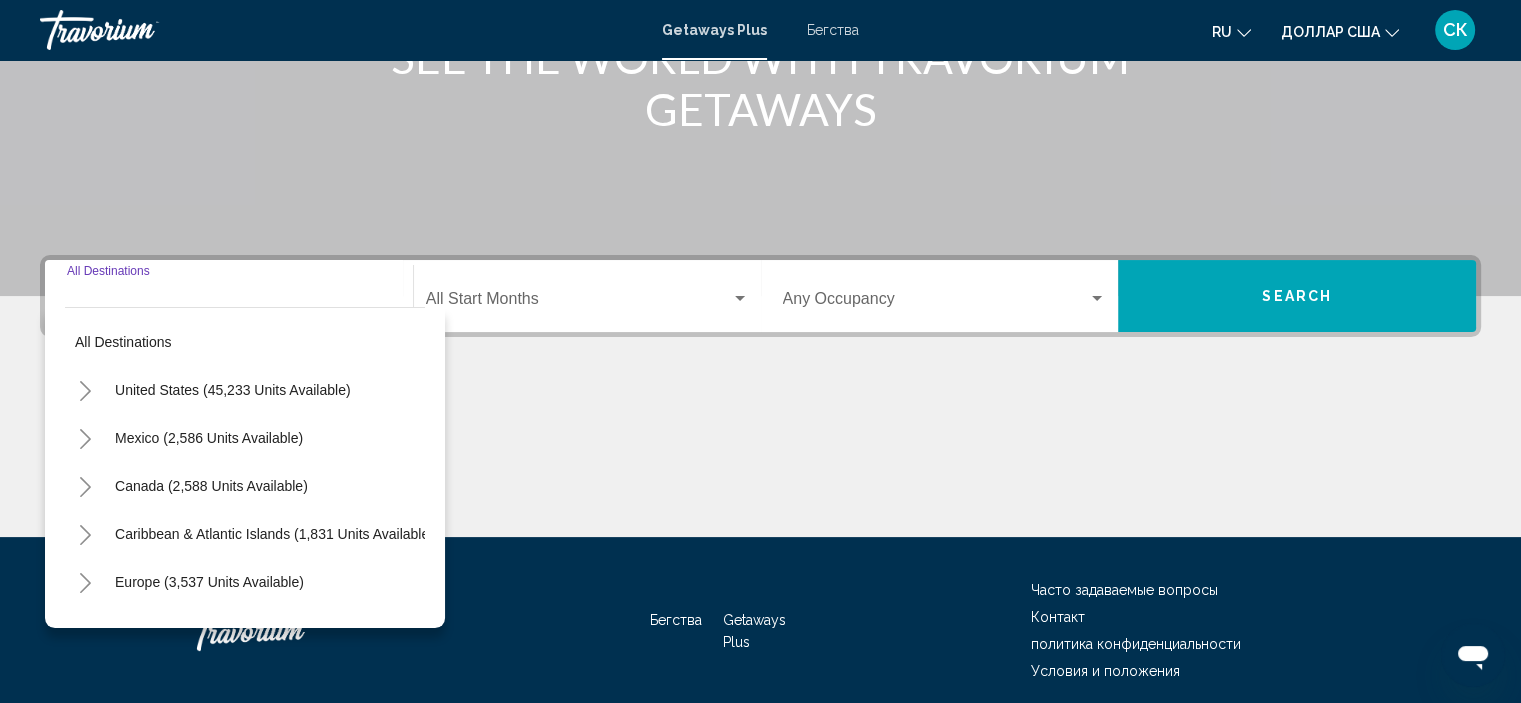 scroll, scrollTop: 382, scrollLeft: 0, axis: vertical 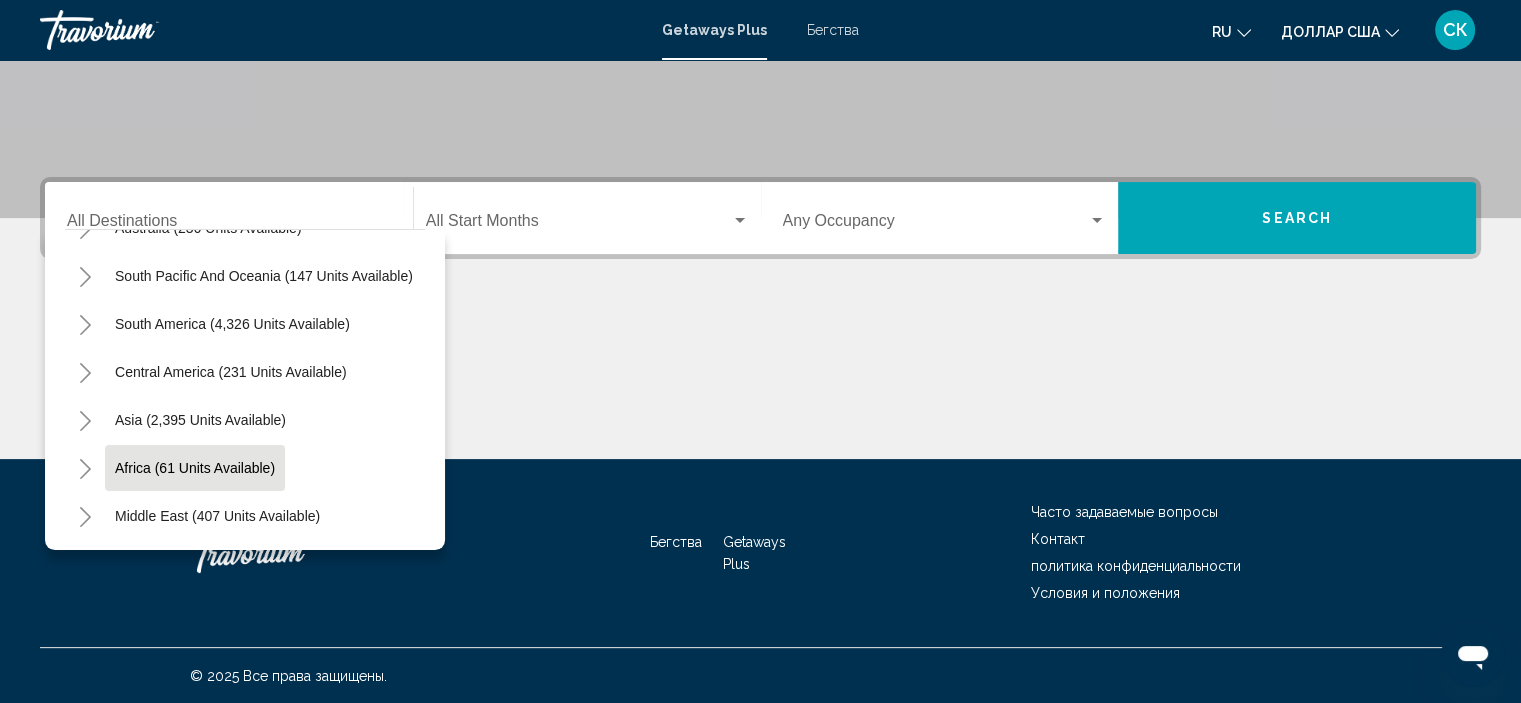 click on "Africa (61 units available)" at bounding box center (217, 516) 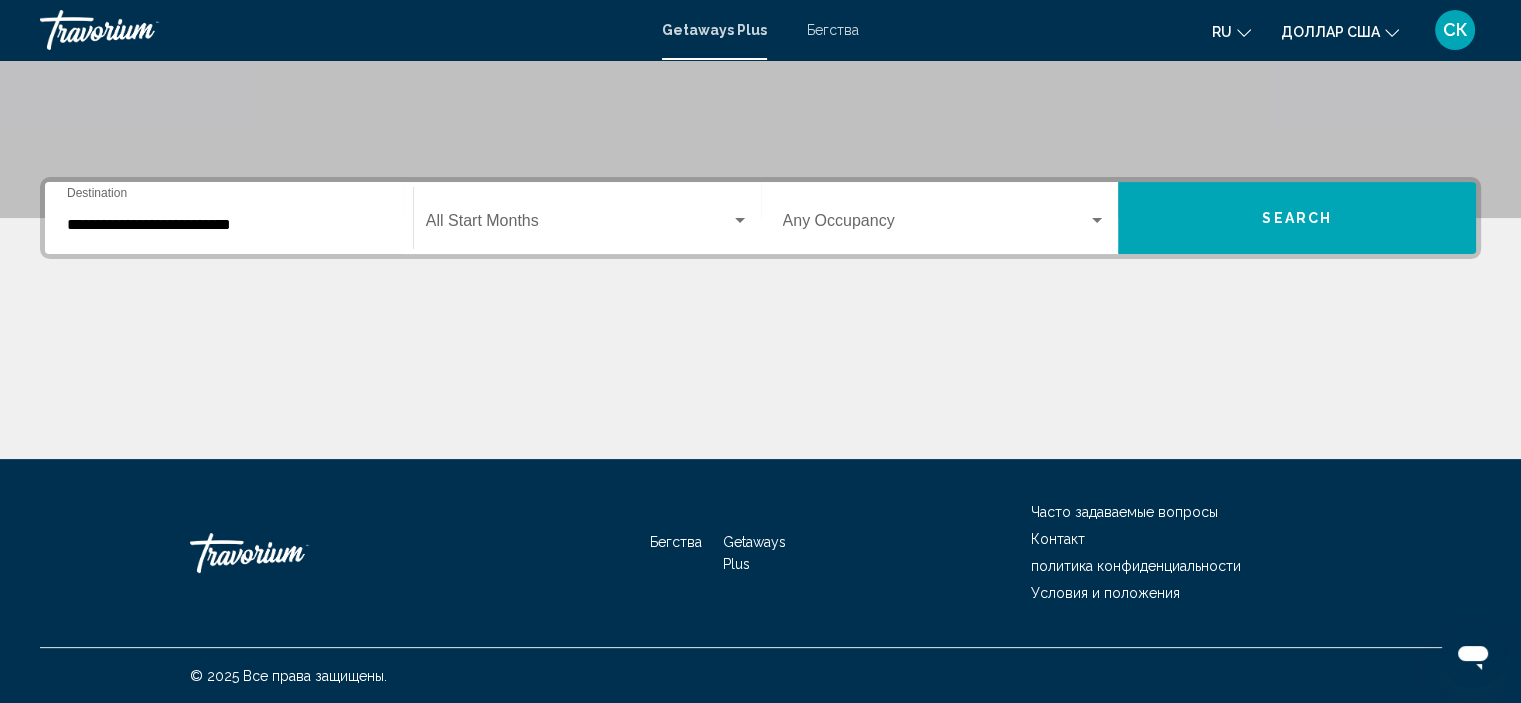 click on "Start Month All Start Months" 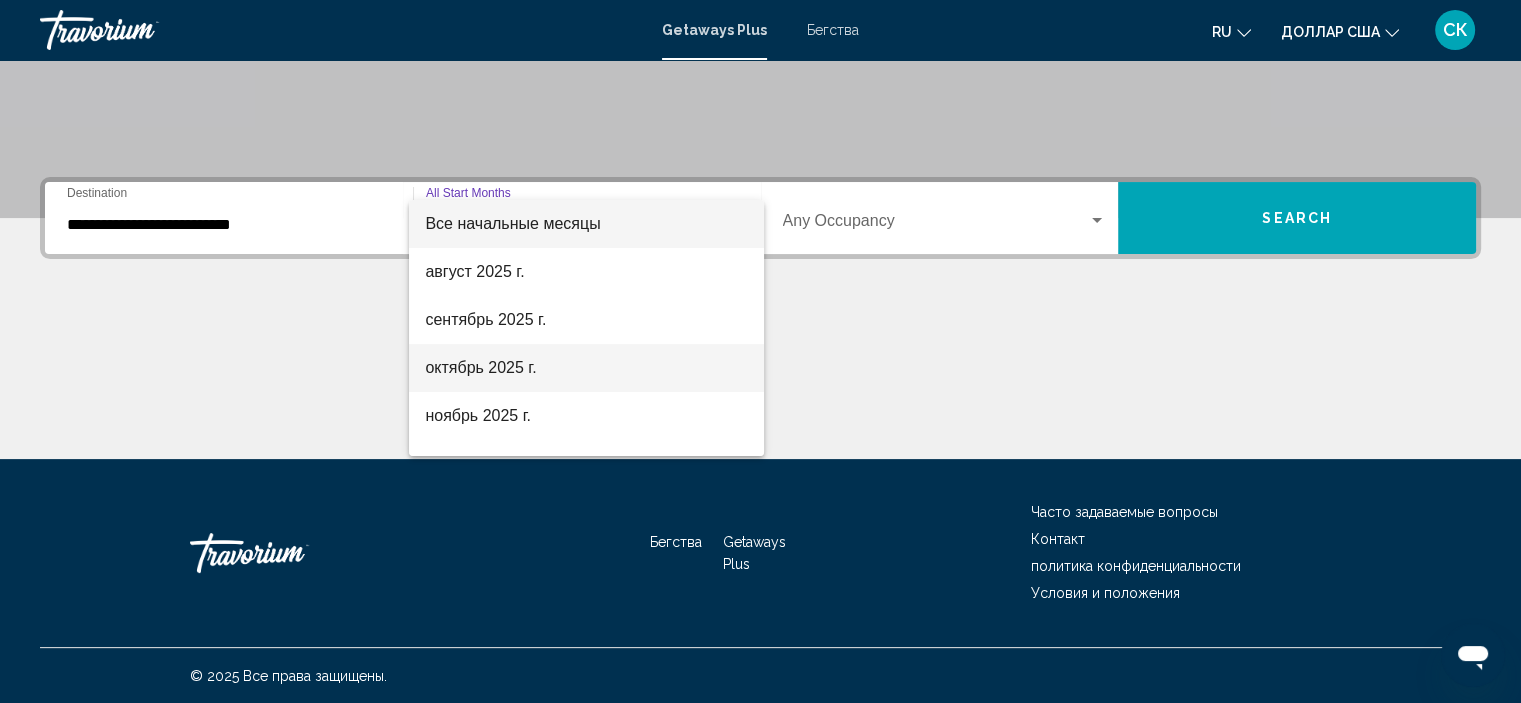 click on "октябрь 2025 г." at bounding box center (586, 368) 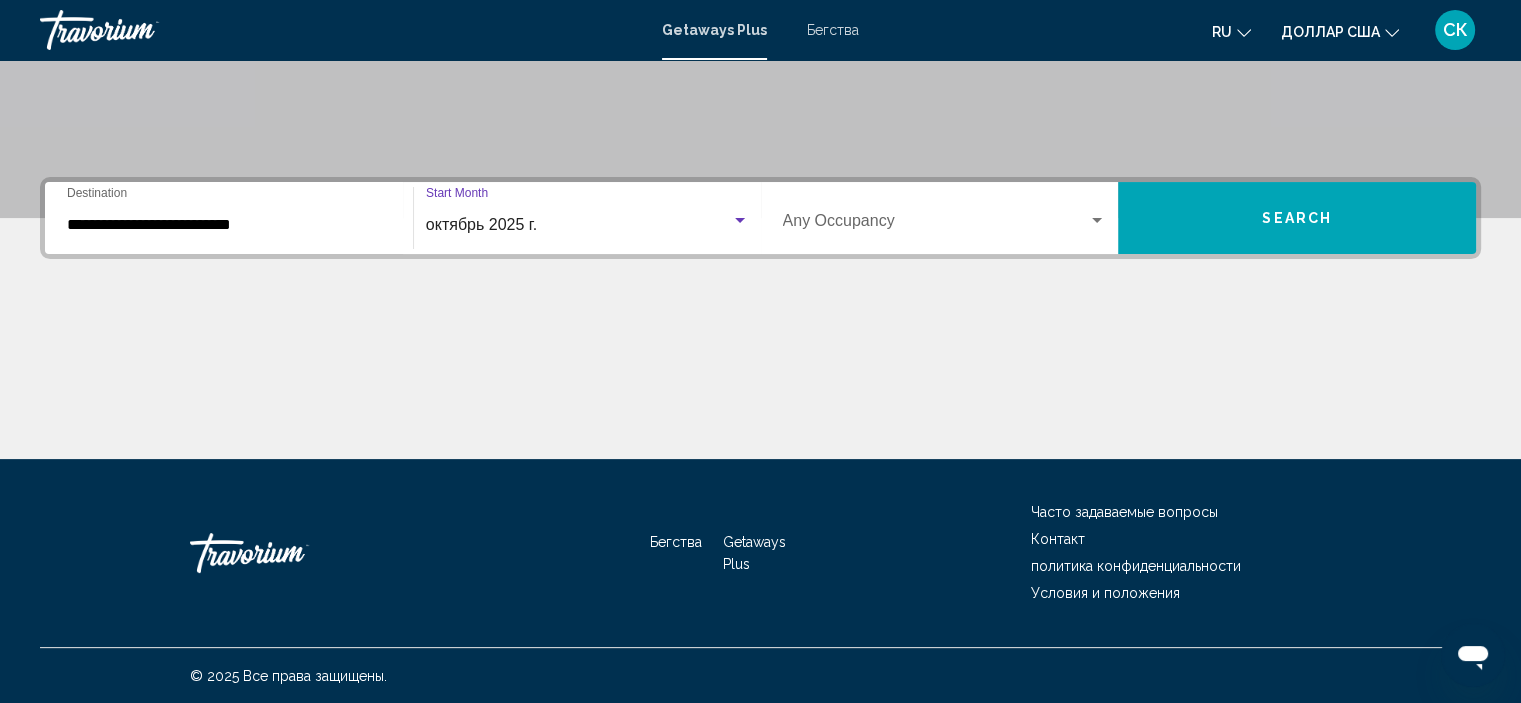click at bounding box center [936, 225] 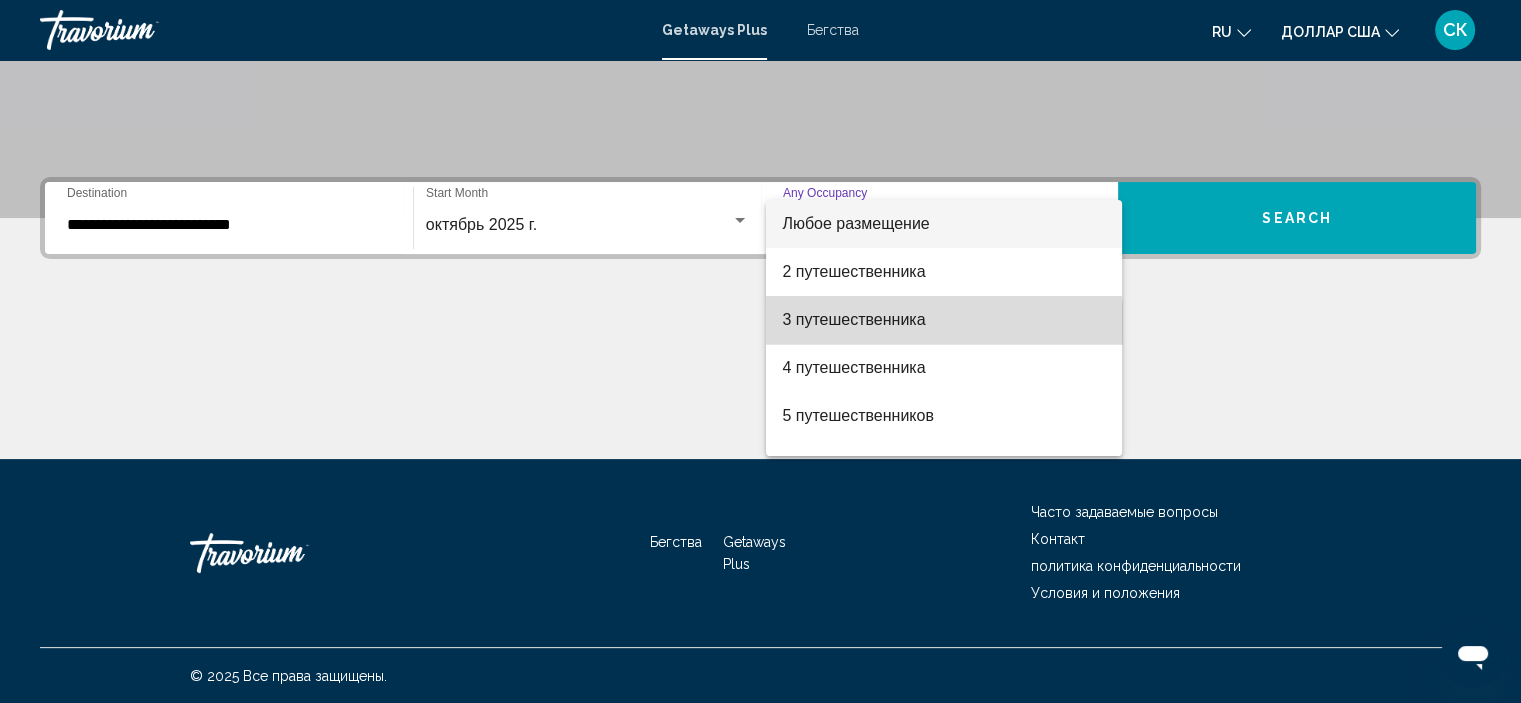 click on "3 путешественника" at bounding box center [944, 320] 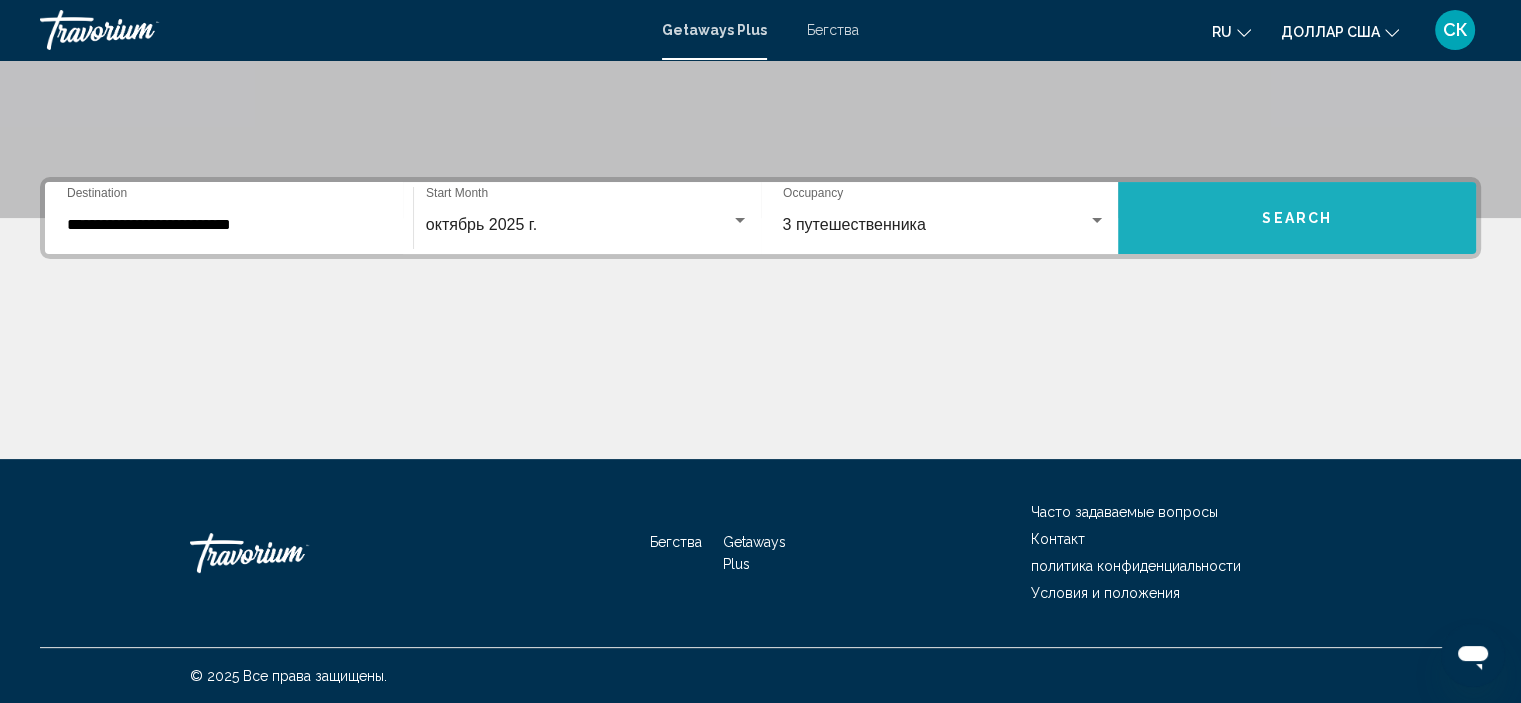 click on "Search" at bounding box center [1297, 218] 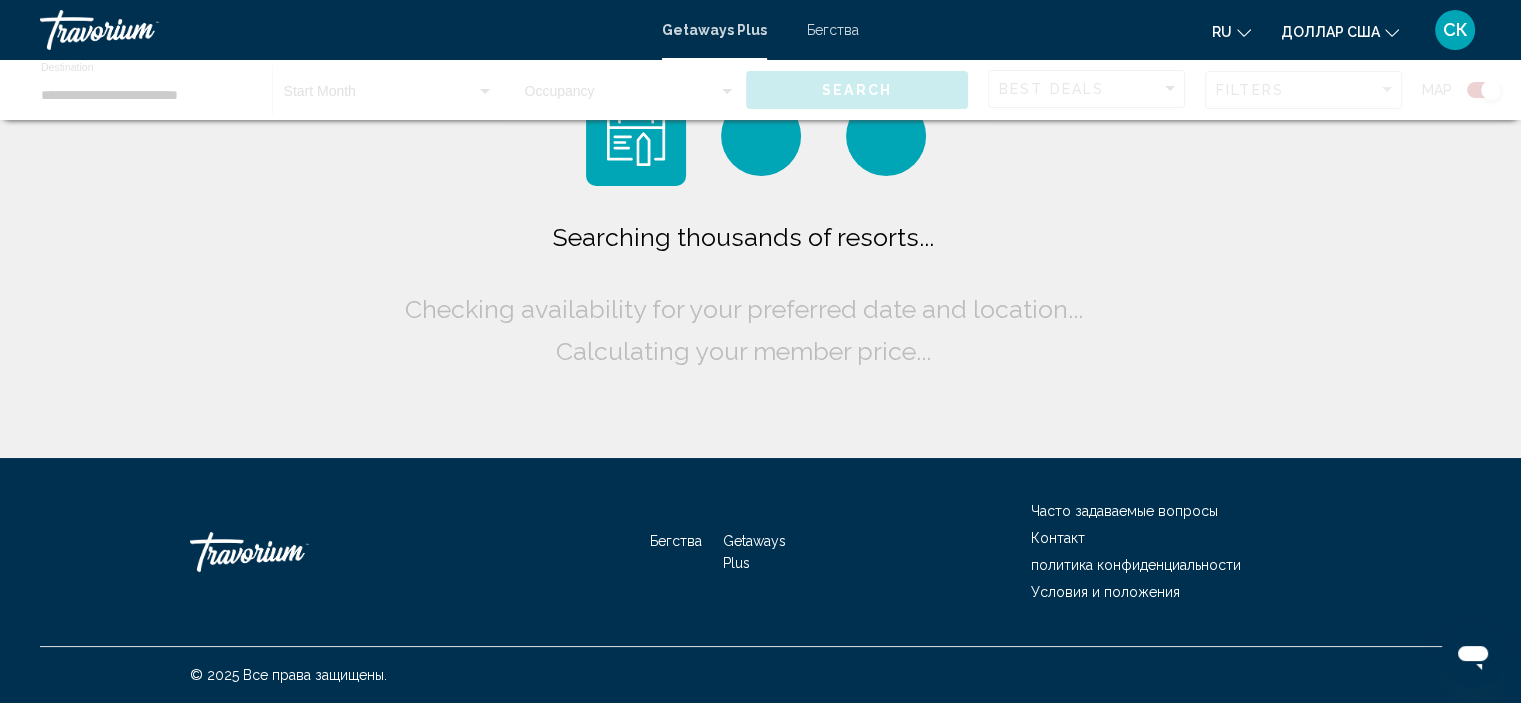 scroll, scrollTop: 0, scrollLeft: 0, axis: both 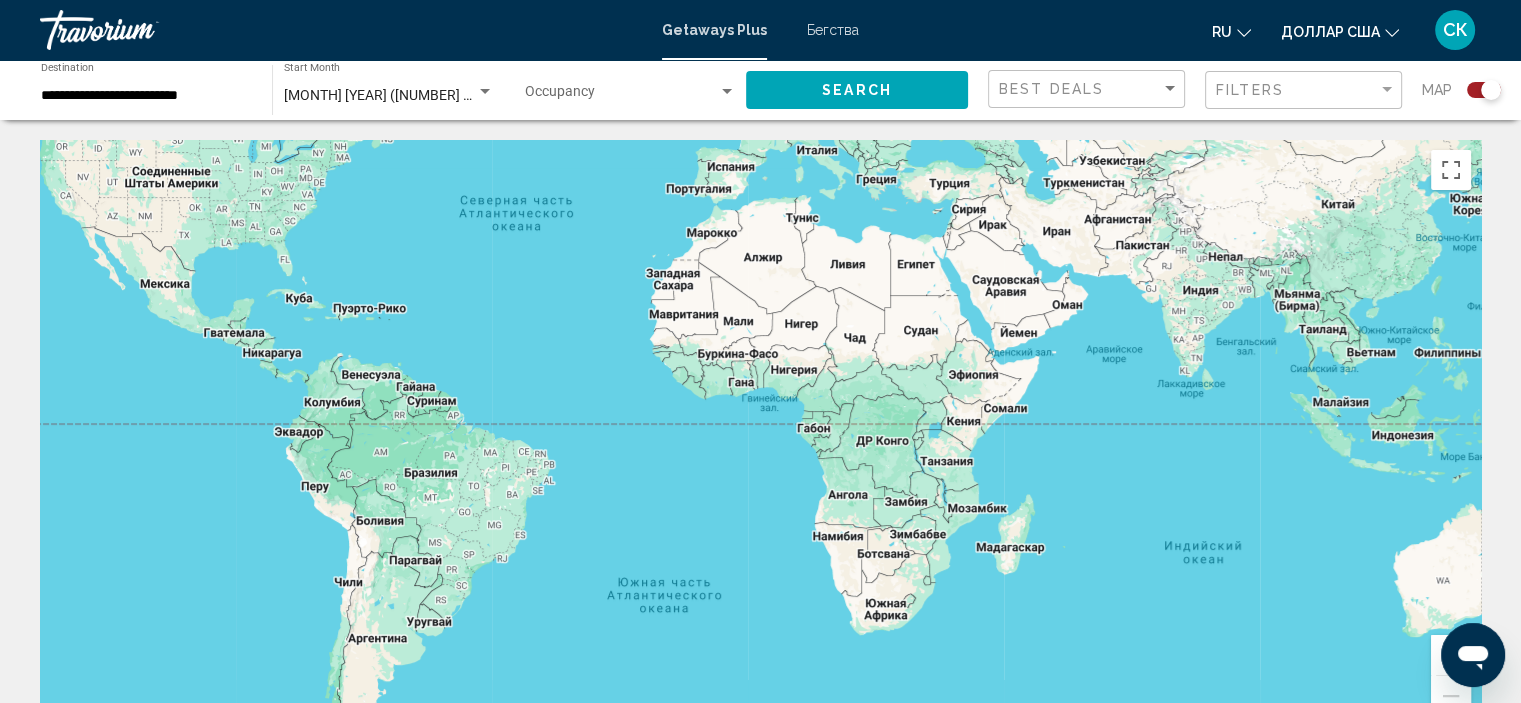 drag, startPoint x: 1287, startPoint y: 512, endPoint x: 1100, endPoint y: 312, distance: 273.8047 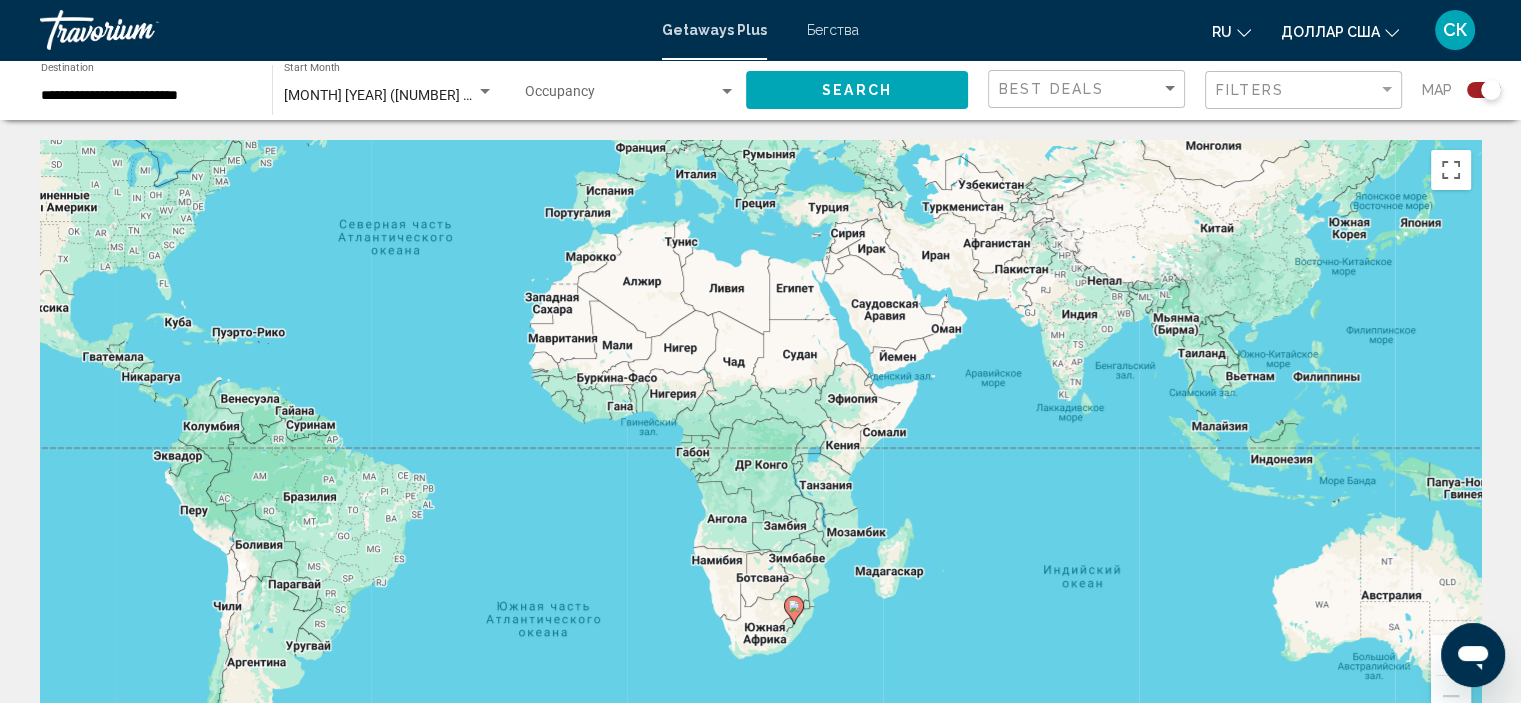 drag, startPoint x: 1217, startPoint y: 472, endPoint x: 1092, endPoint y: 498, distance: 127.67537 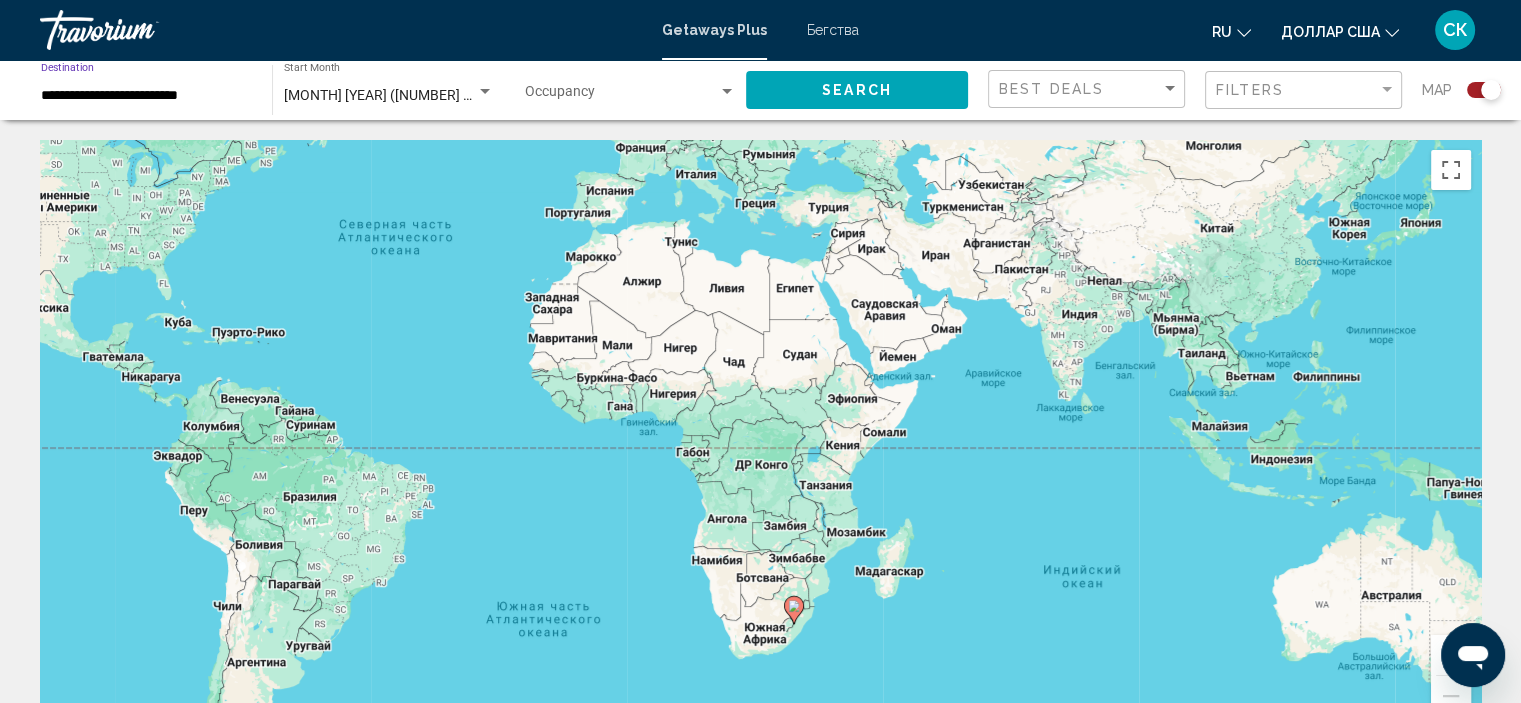 click on "**********" at bounding box center (146, 96) 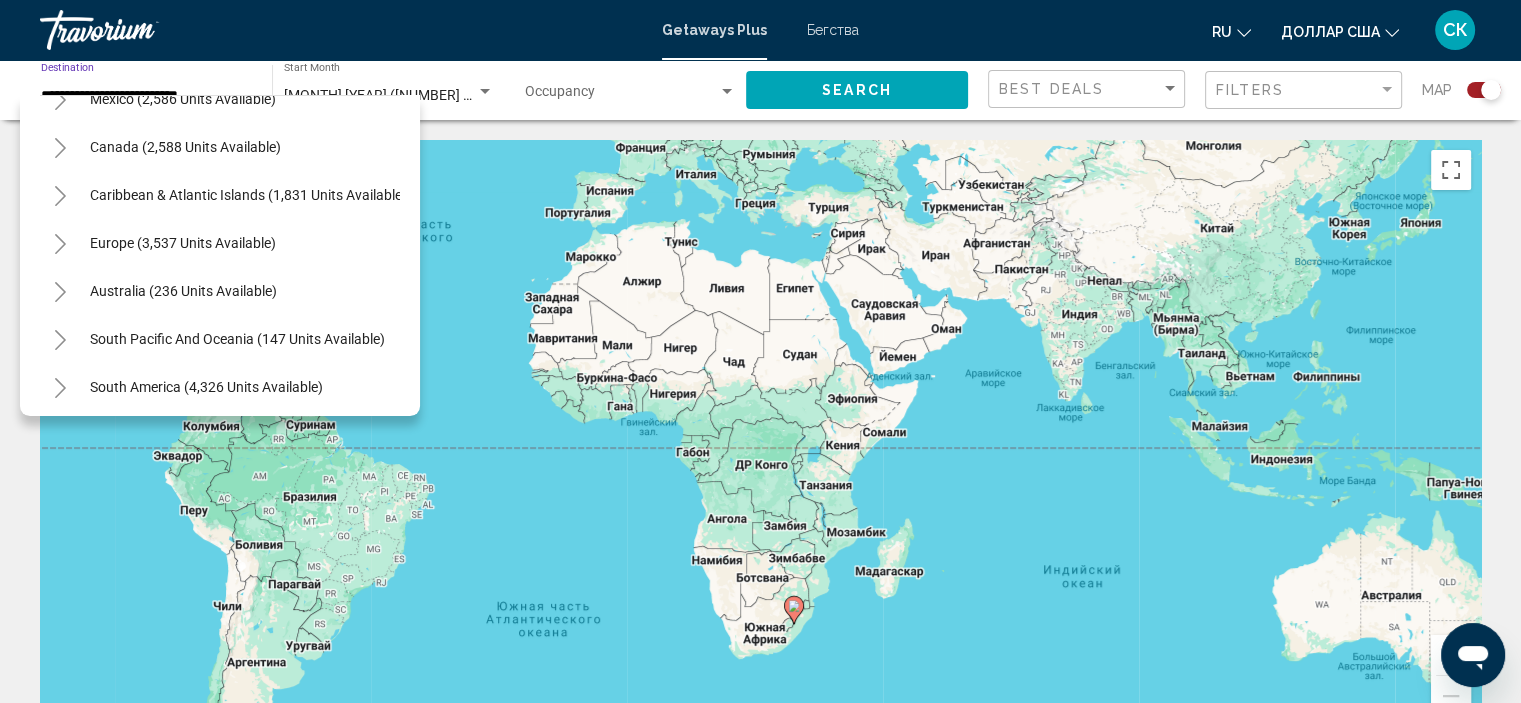scroll, scrollTop: 113, scrollLeft: 0, axis: vertical 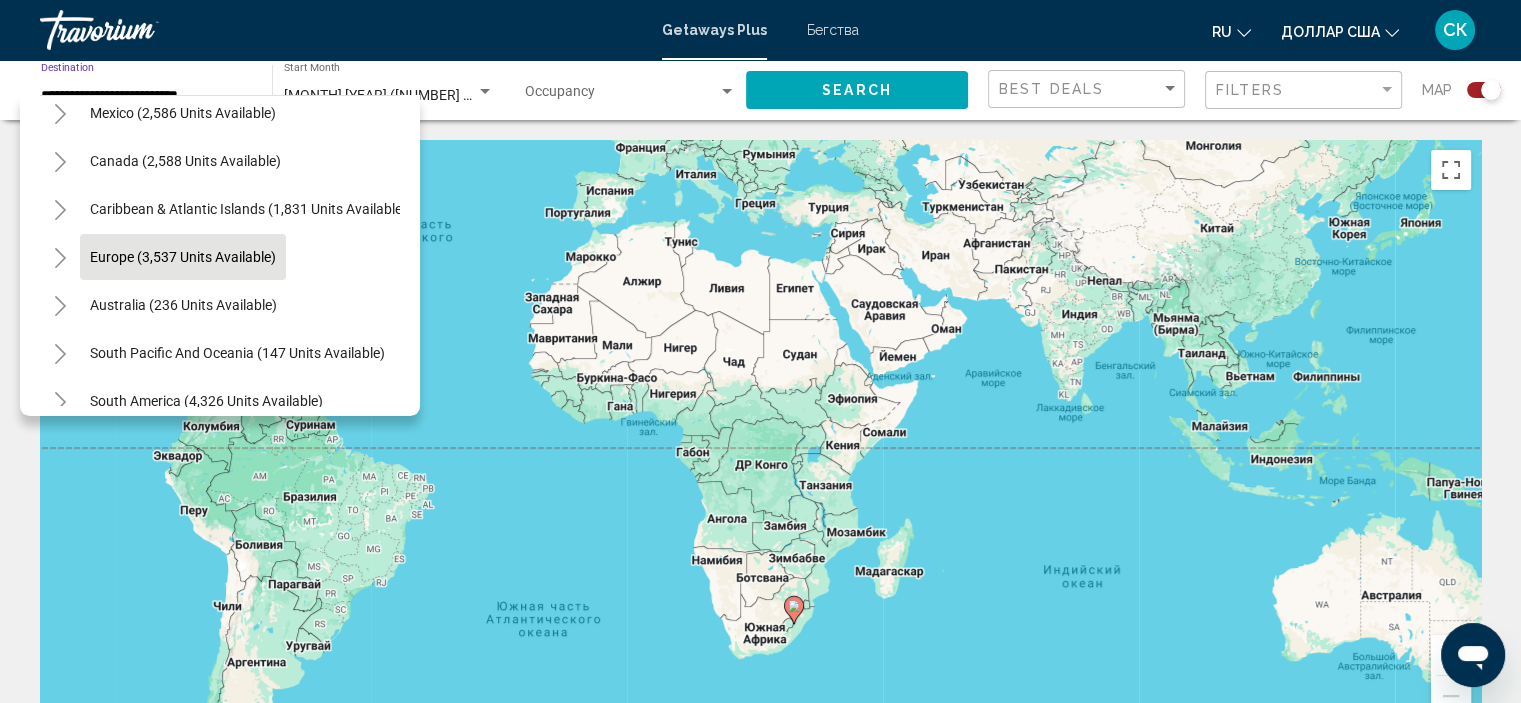 click on "Europe (3,537 units available)" at bounding box center (183, 305) 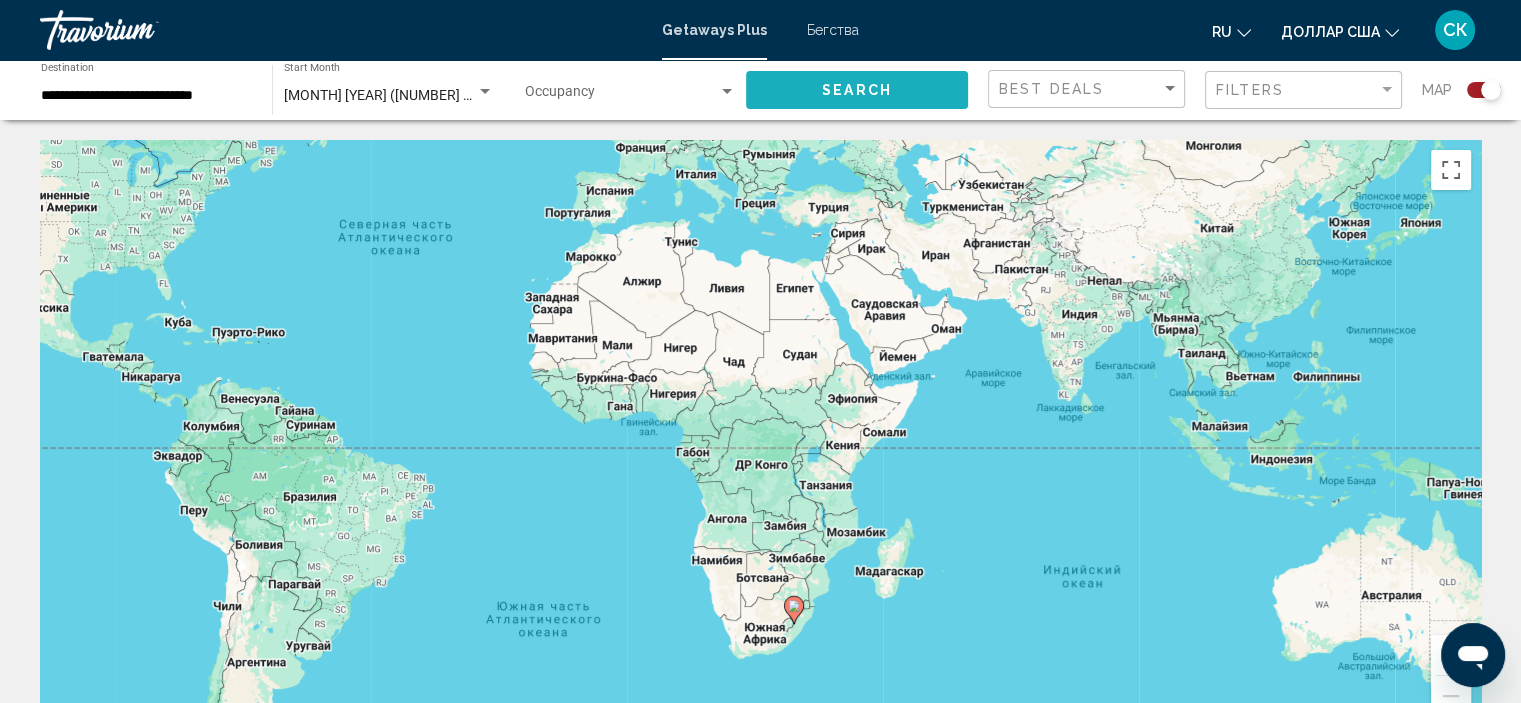 click on "Search" 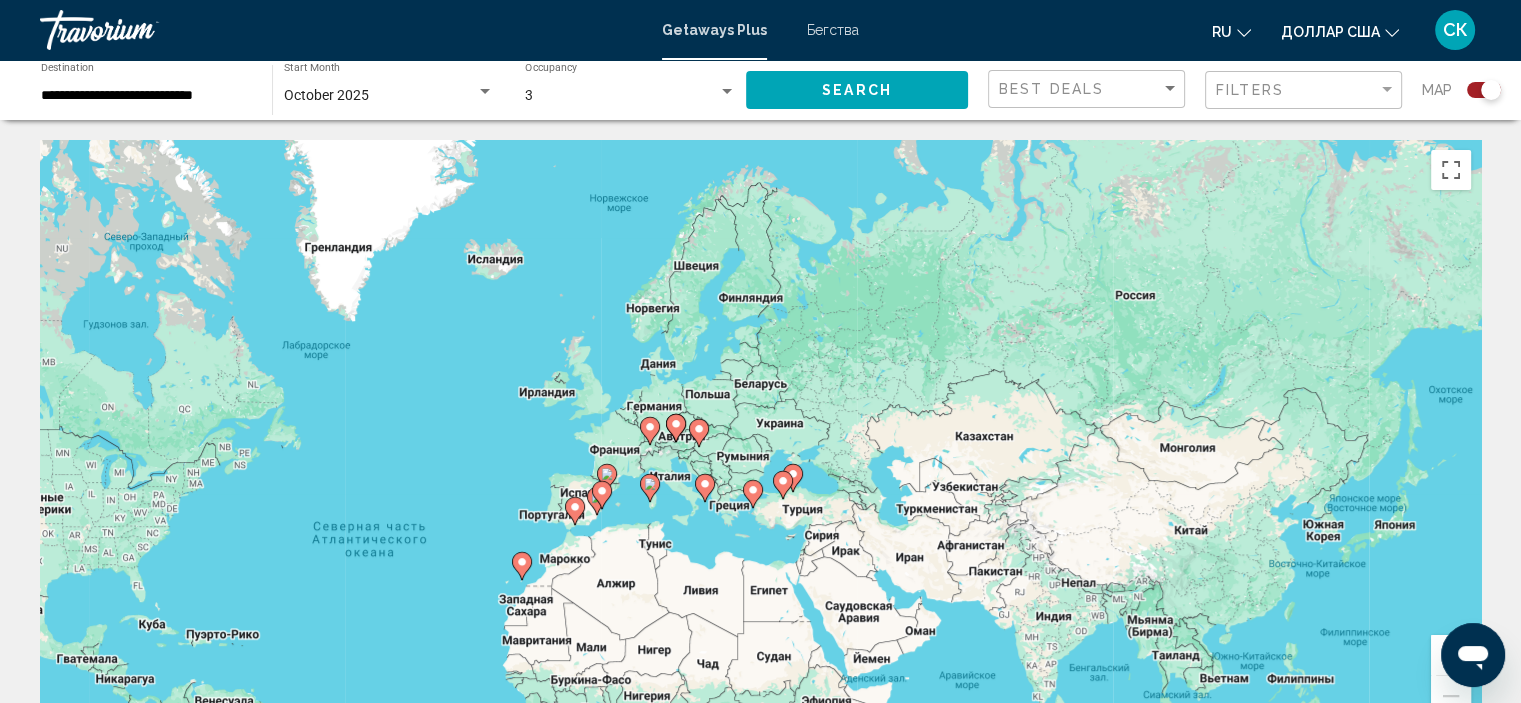 drag, startPoint x: 751, startPoint y: 231, endPoint x: 724, endPoint y: 531, distance: 301.21255 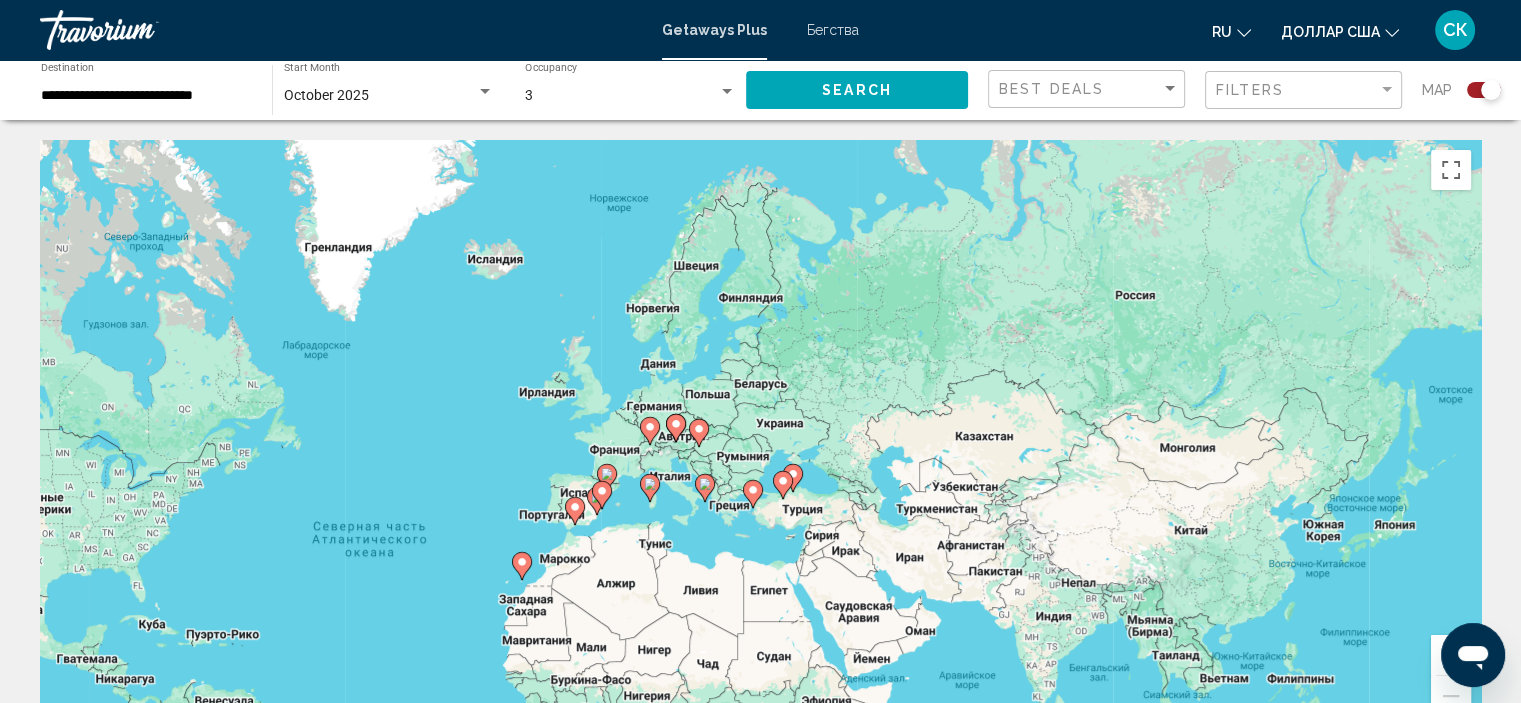 click on "Чтобы активировать перетаскивание с помощью клавиатуры, нажмите Alt + Ввод. После этого перемещайте маркер, используя клавиши со стрелками. Чтобы завершить перетаскивание, нажмите клавишу Ввод. Чтобы отменить действие, нажмите клавишу Esc." at bounding box center [760, 440] 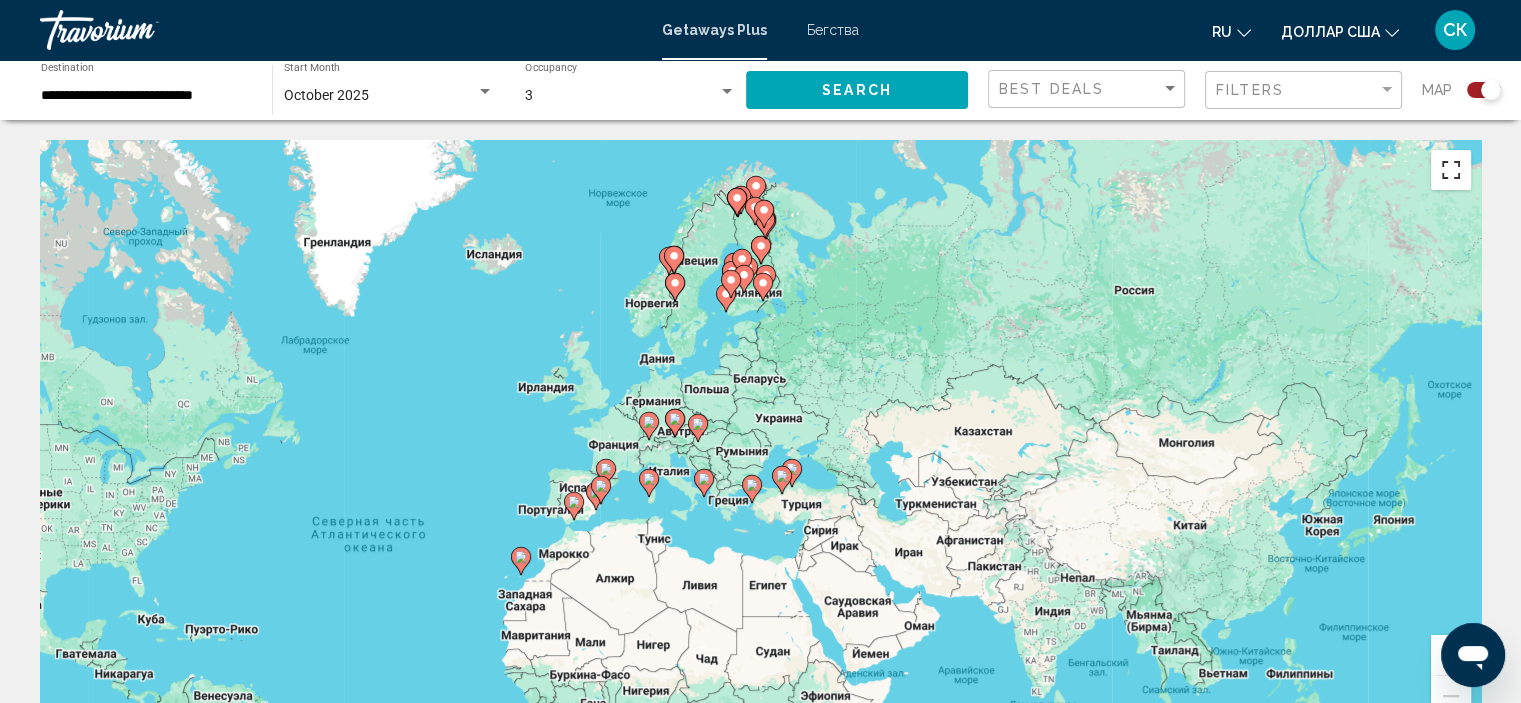 click at bounding box center (1451, 170) 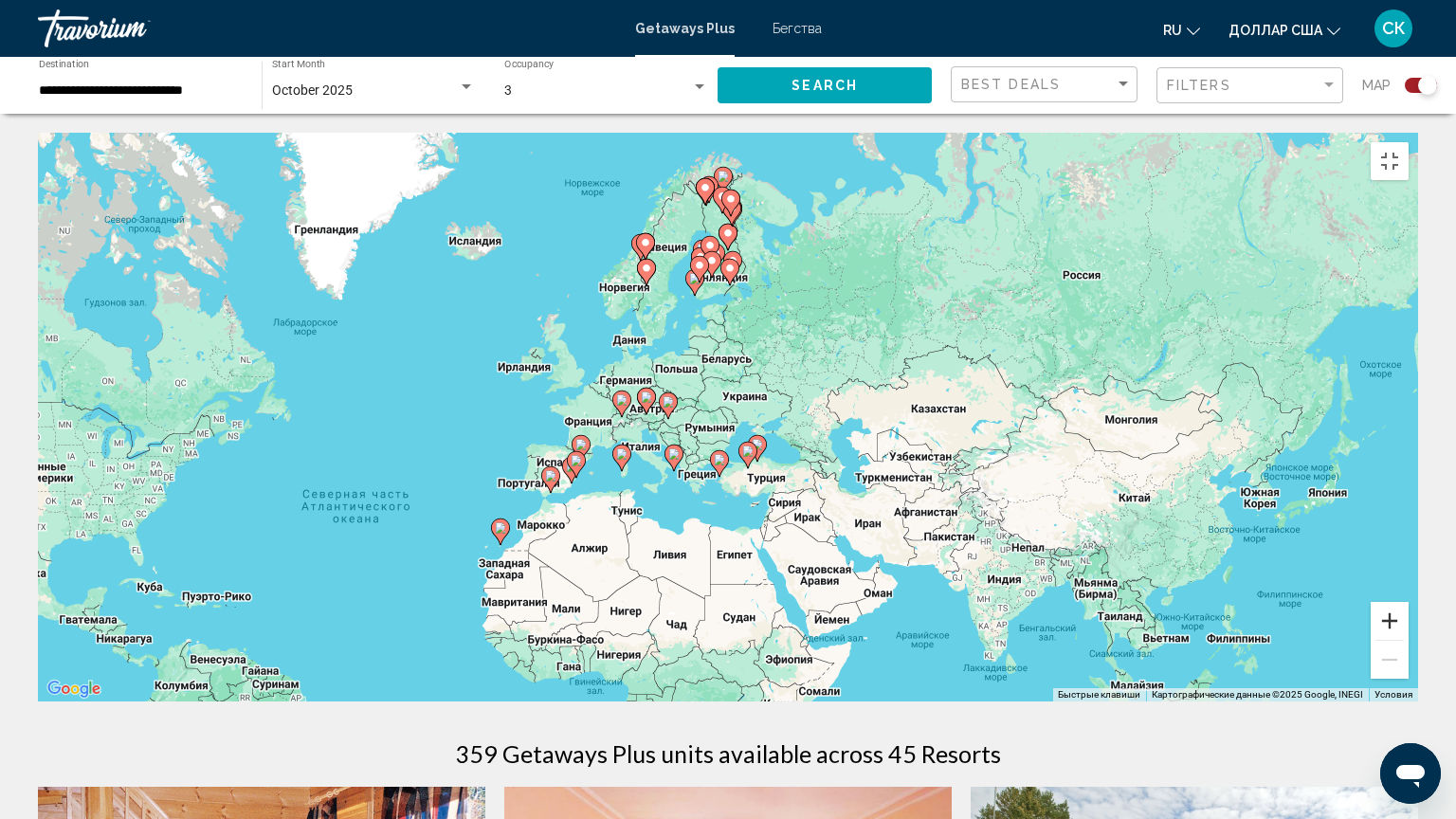 click at bounding box center (1390, 621) 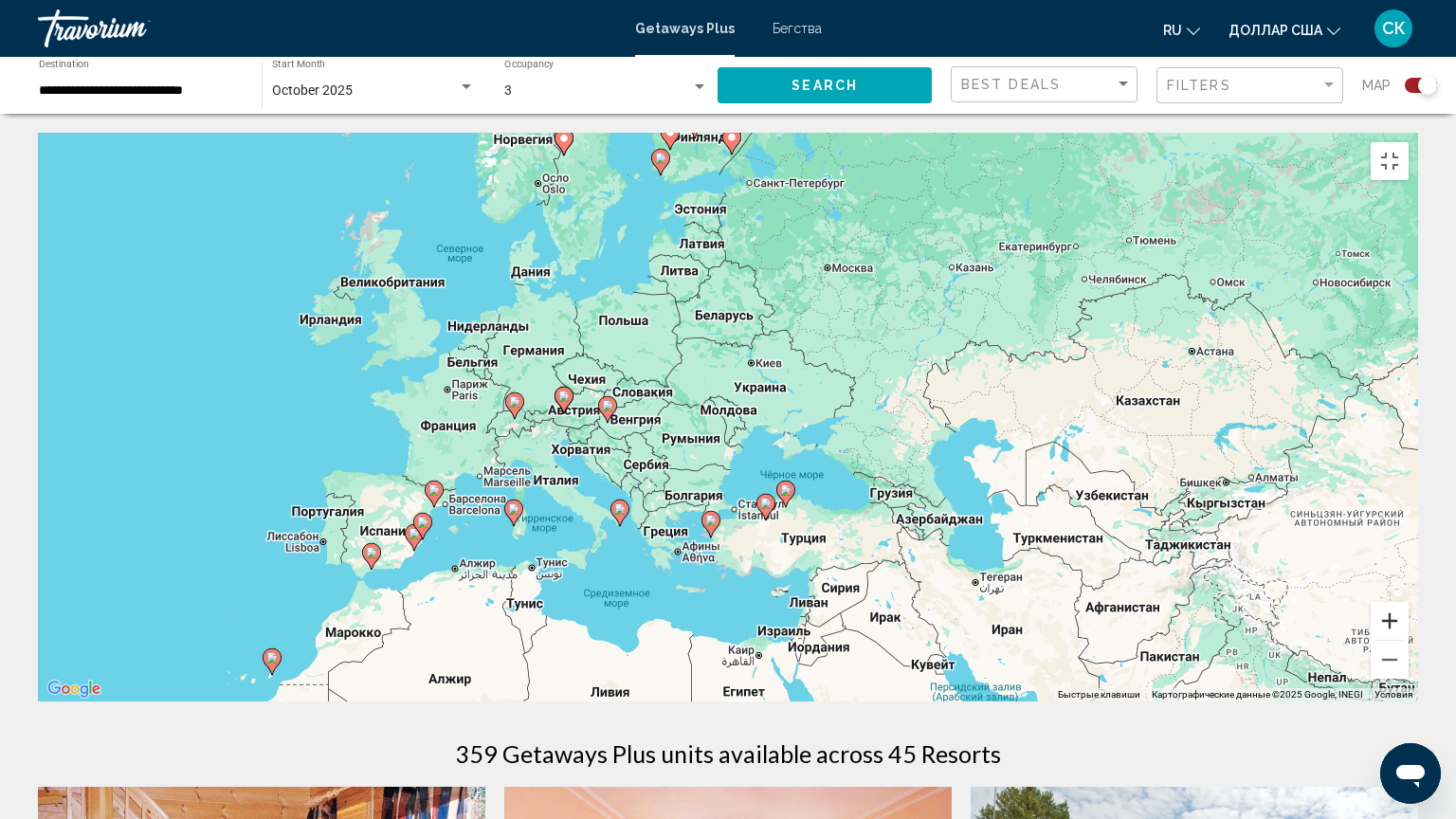 click at bounding box center (1390, 621) 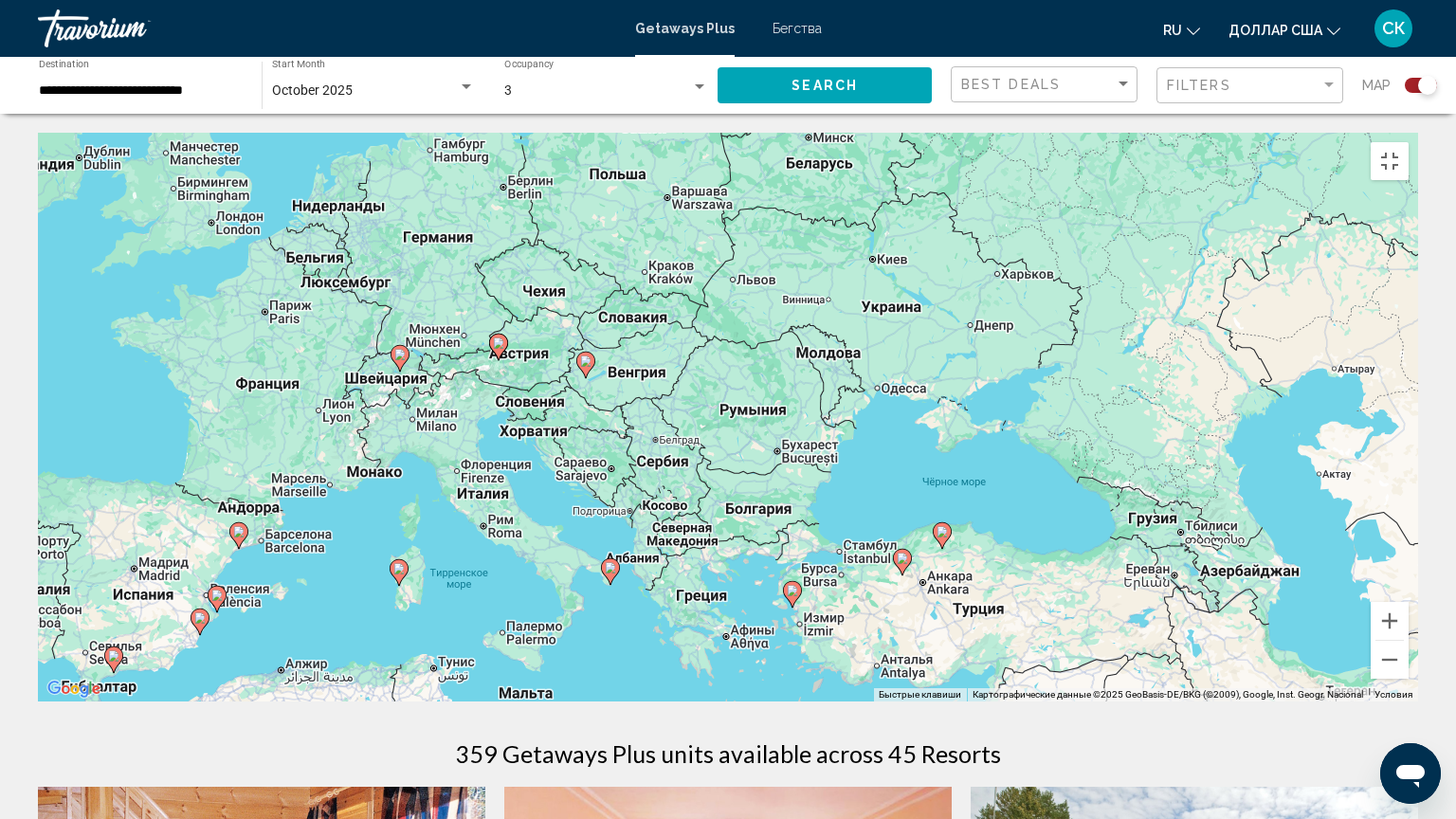 drag, startPoint x: 630, startPoint y: 584, endPoint x: 732, endPoint y: 534, distance: 113.59577 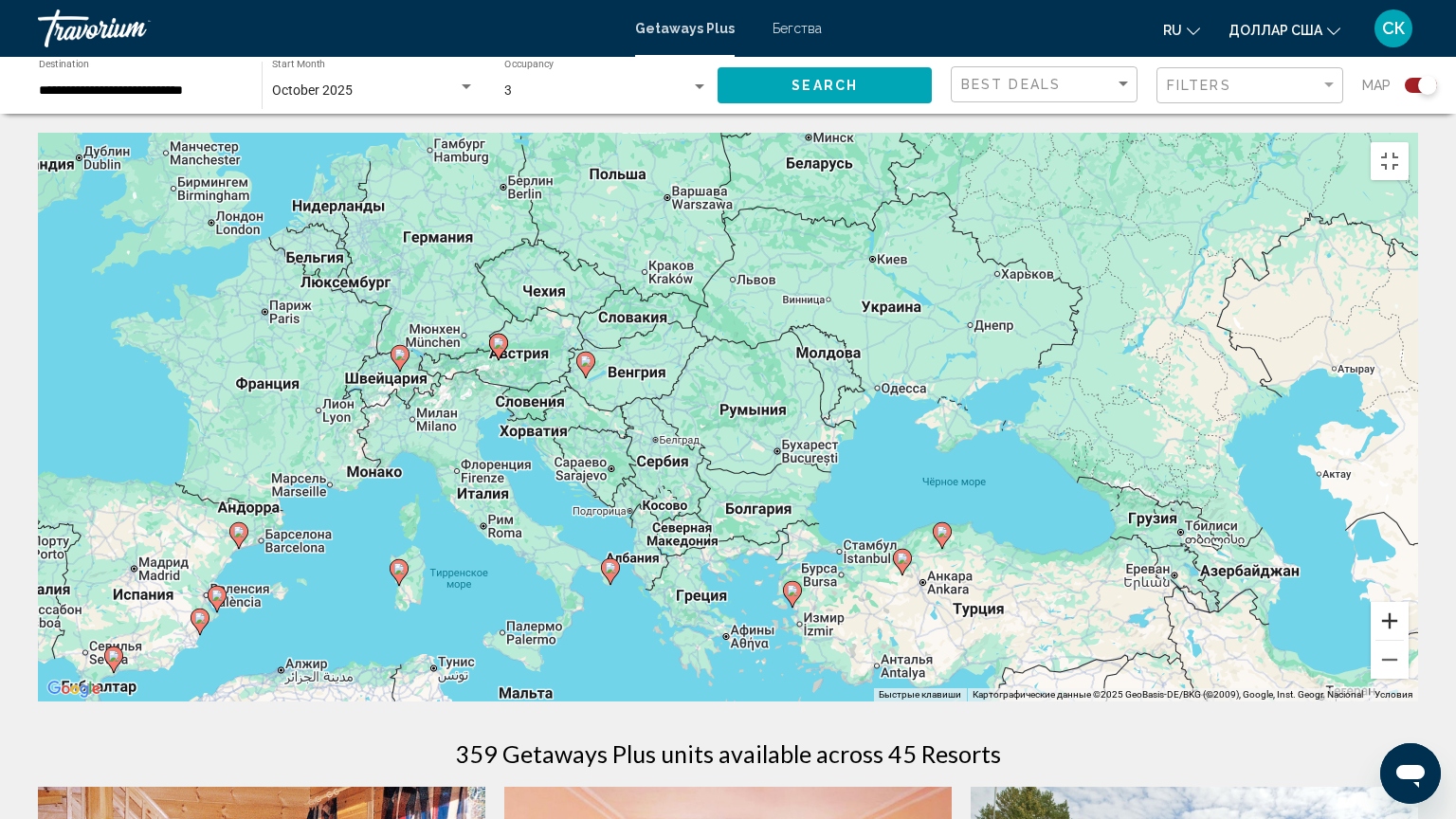 click at bounding box center (1390, 621) 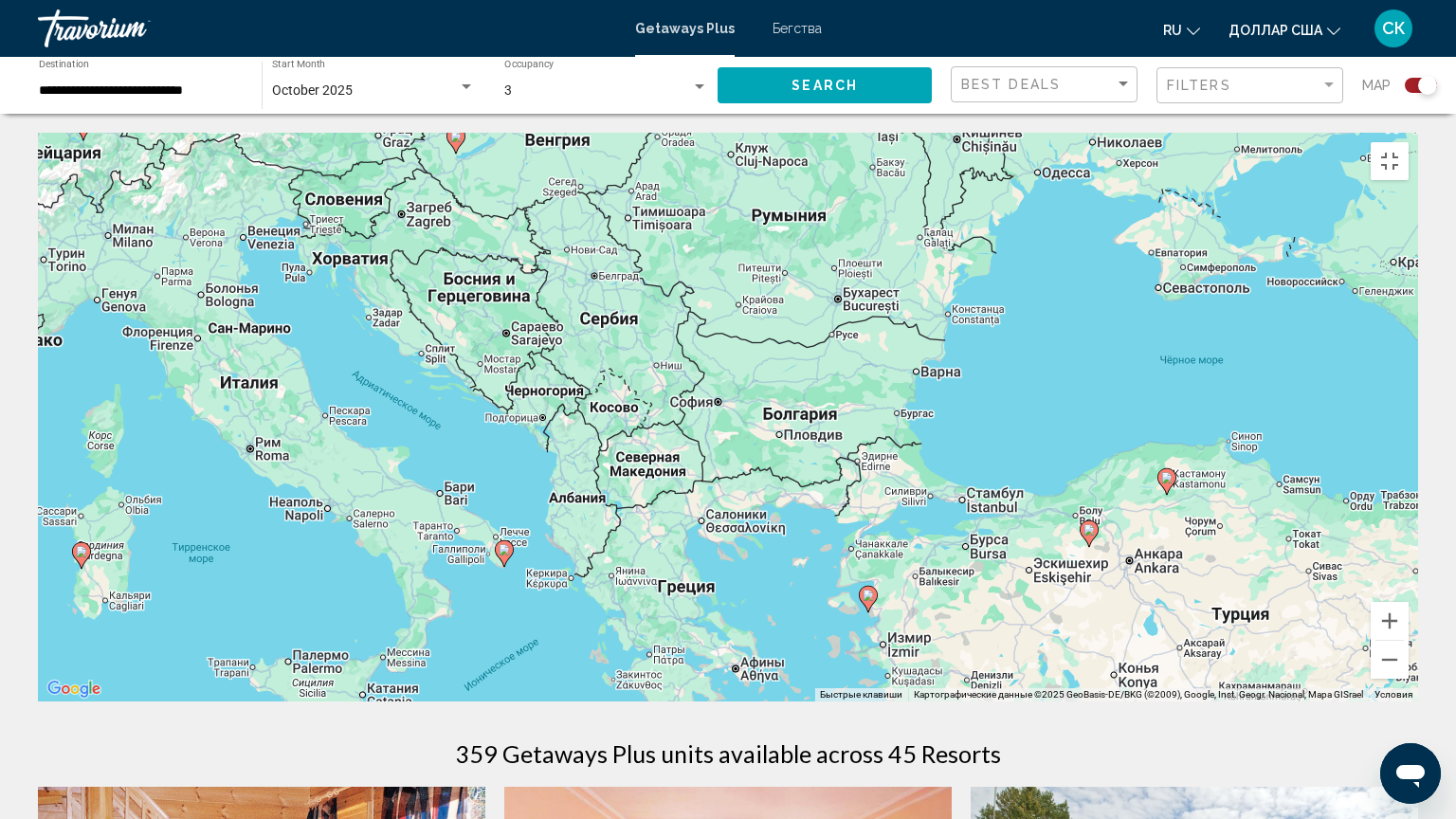 drag, startPoint x: 975, startPoint y: 796, endPoint x: 988, endPoint y: 608, distance: 188.44893 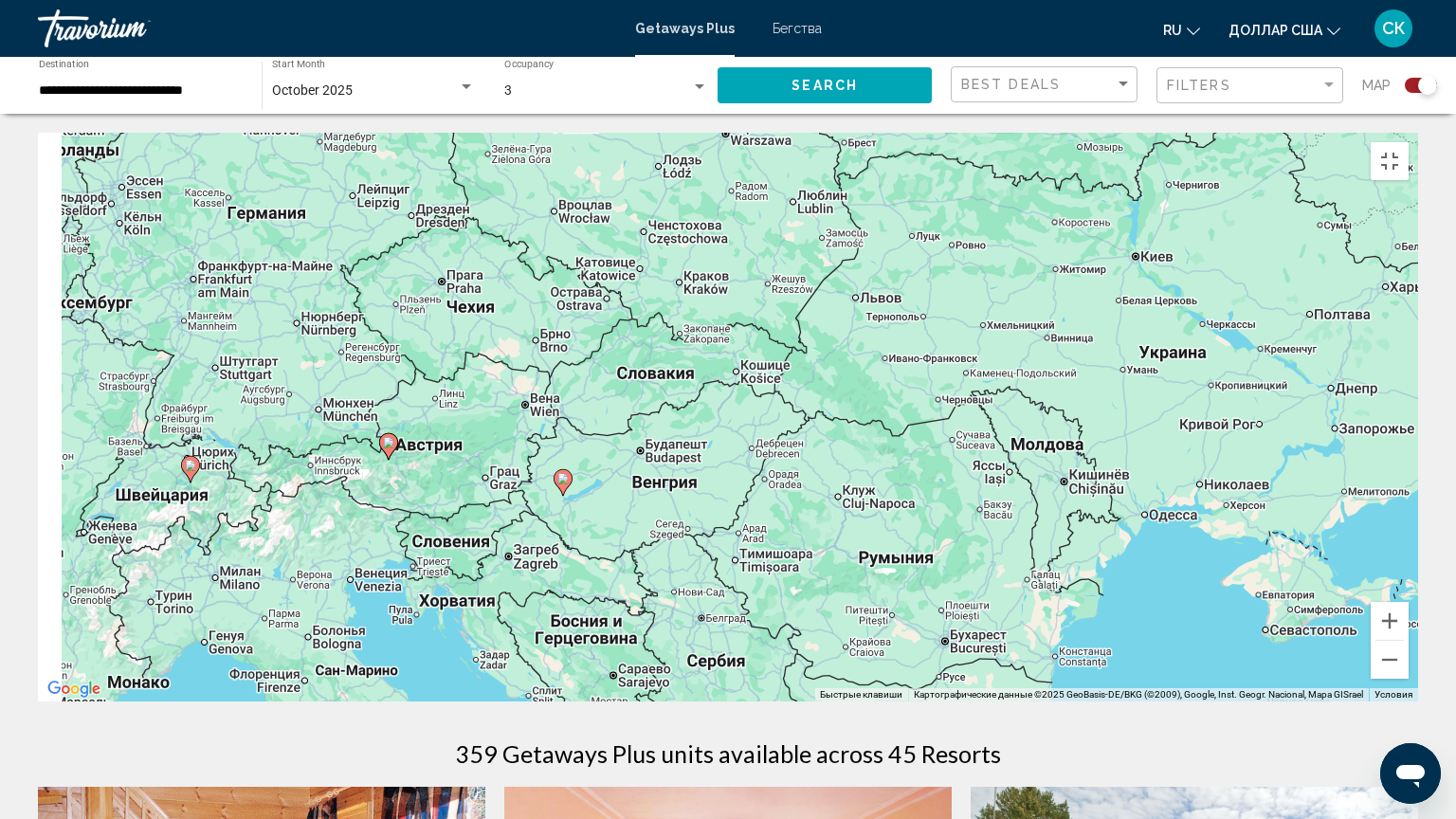 drag, startPoint x: 1054, startPoint y: 464, endPoint x: 1181, endPoint y: 809, distance: 367.63297 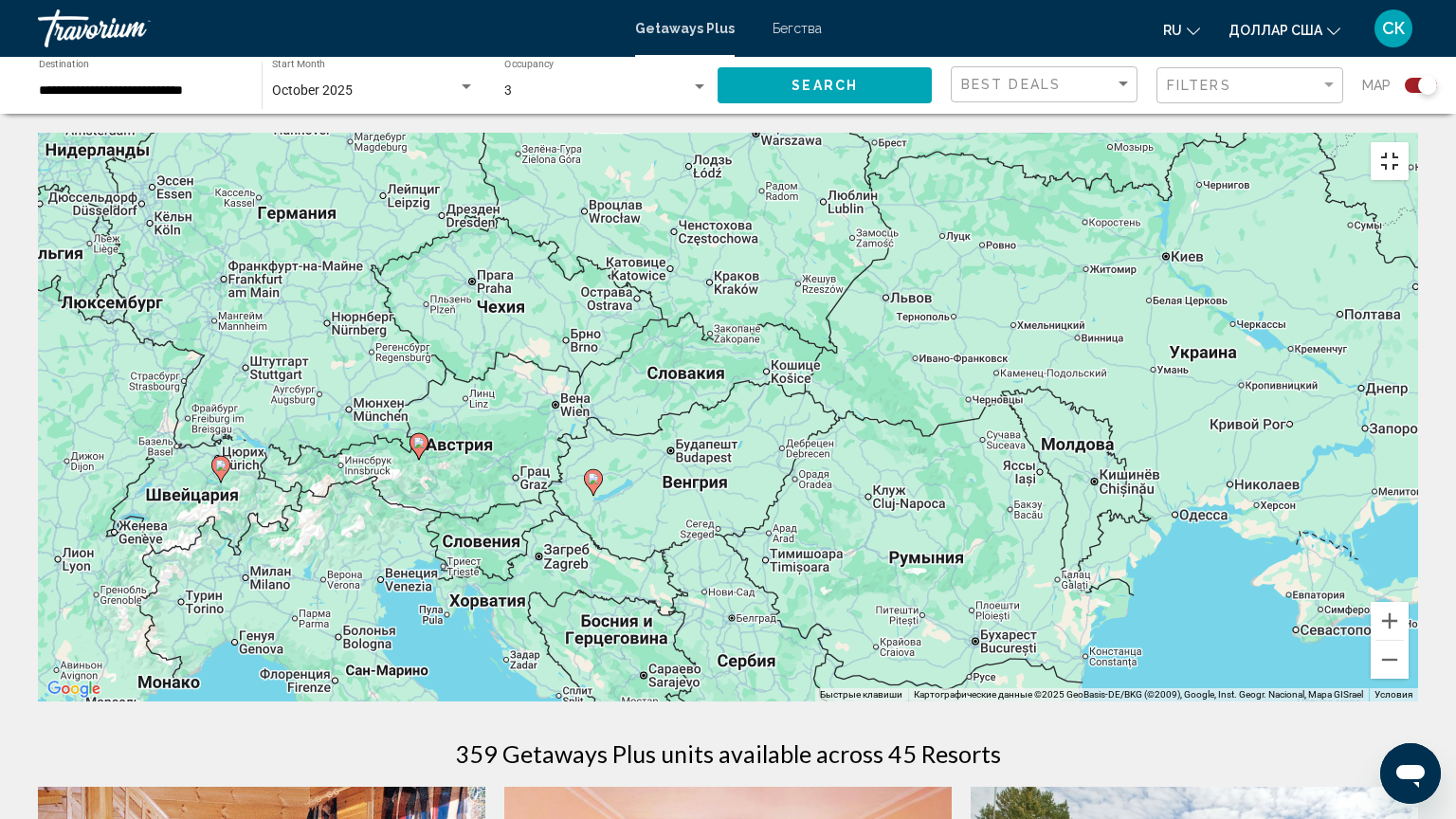 click at bounding box center [1390, 161] 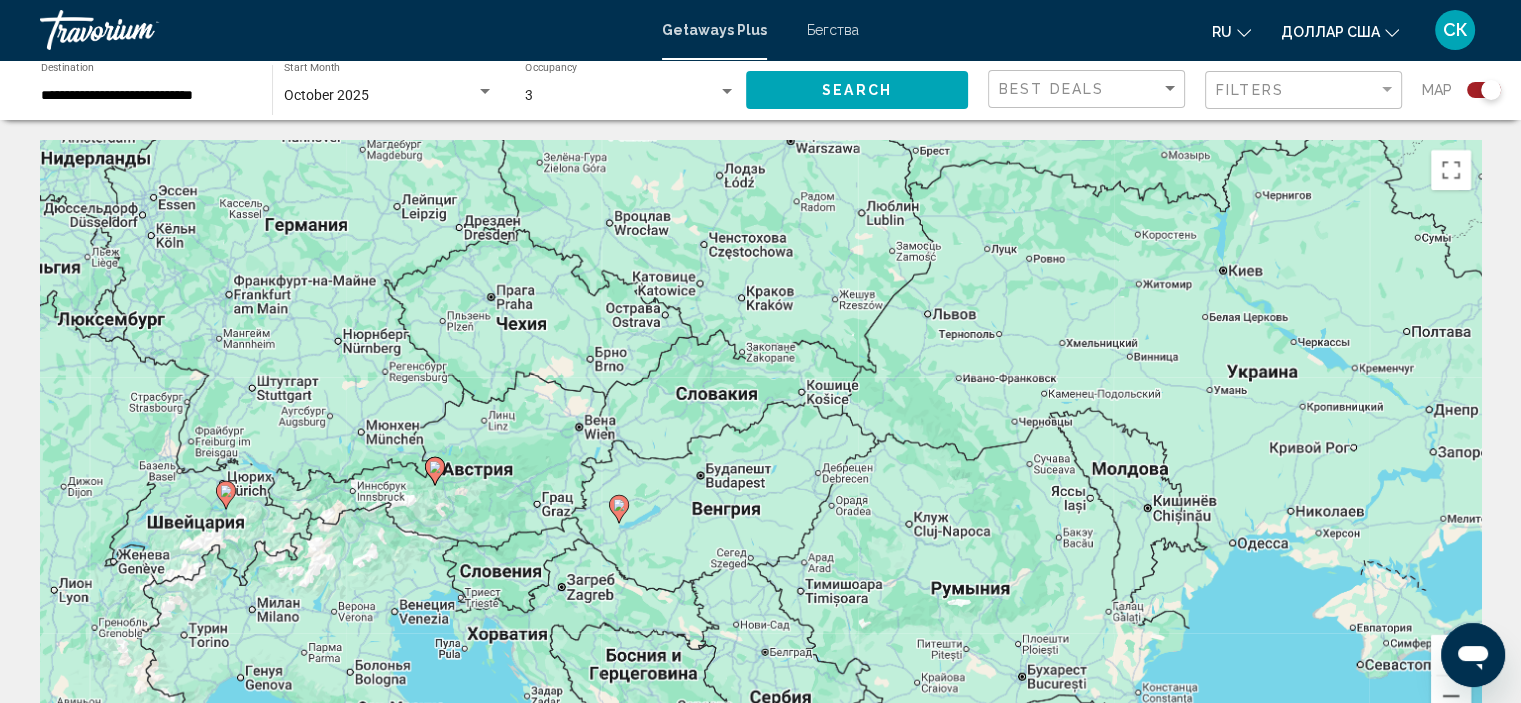 click 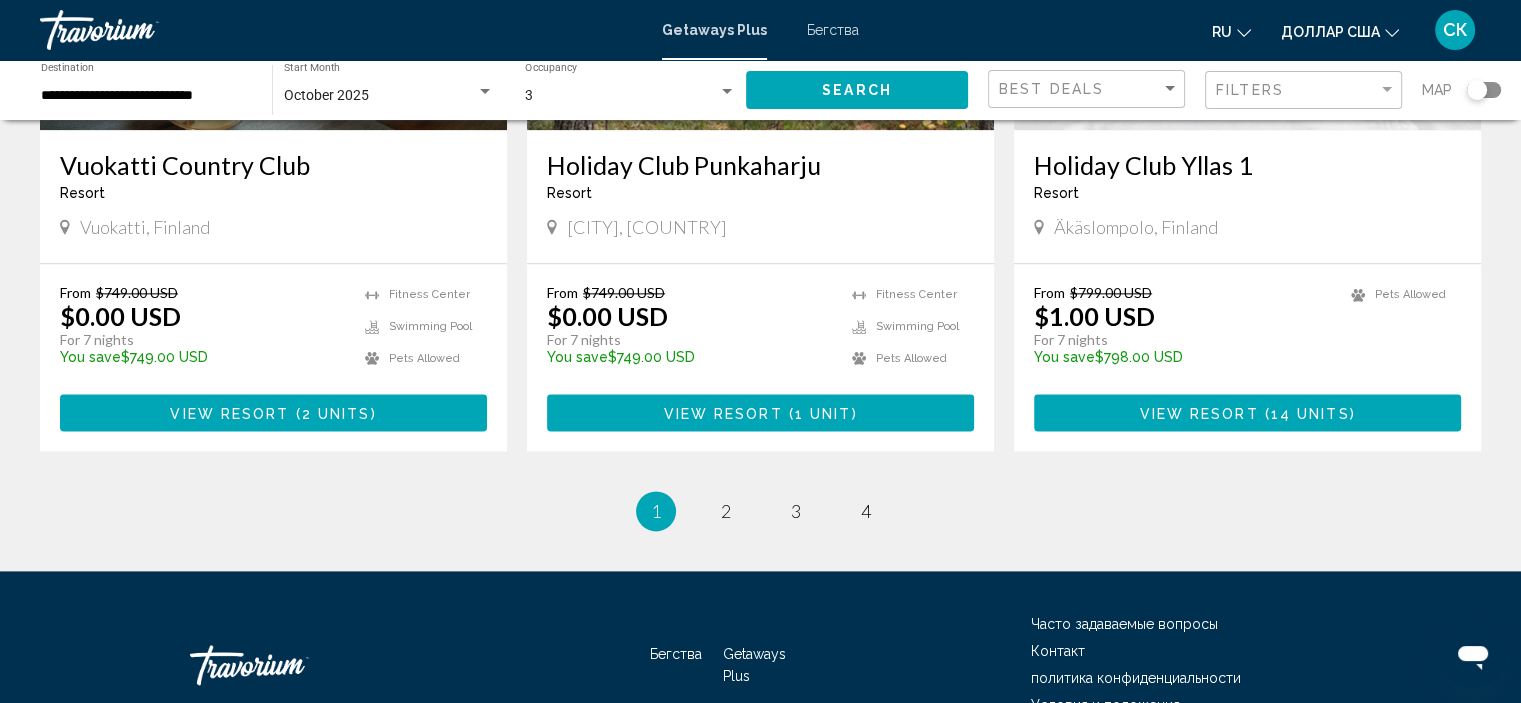 scroll, scrollTop: 2470, scrollLeft: 0, axis: vertical 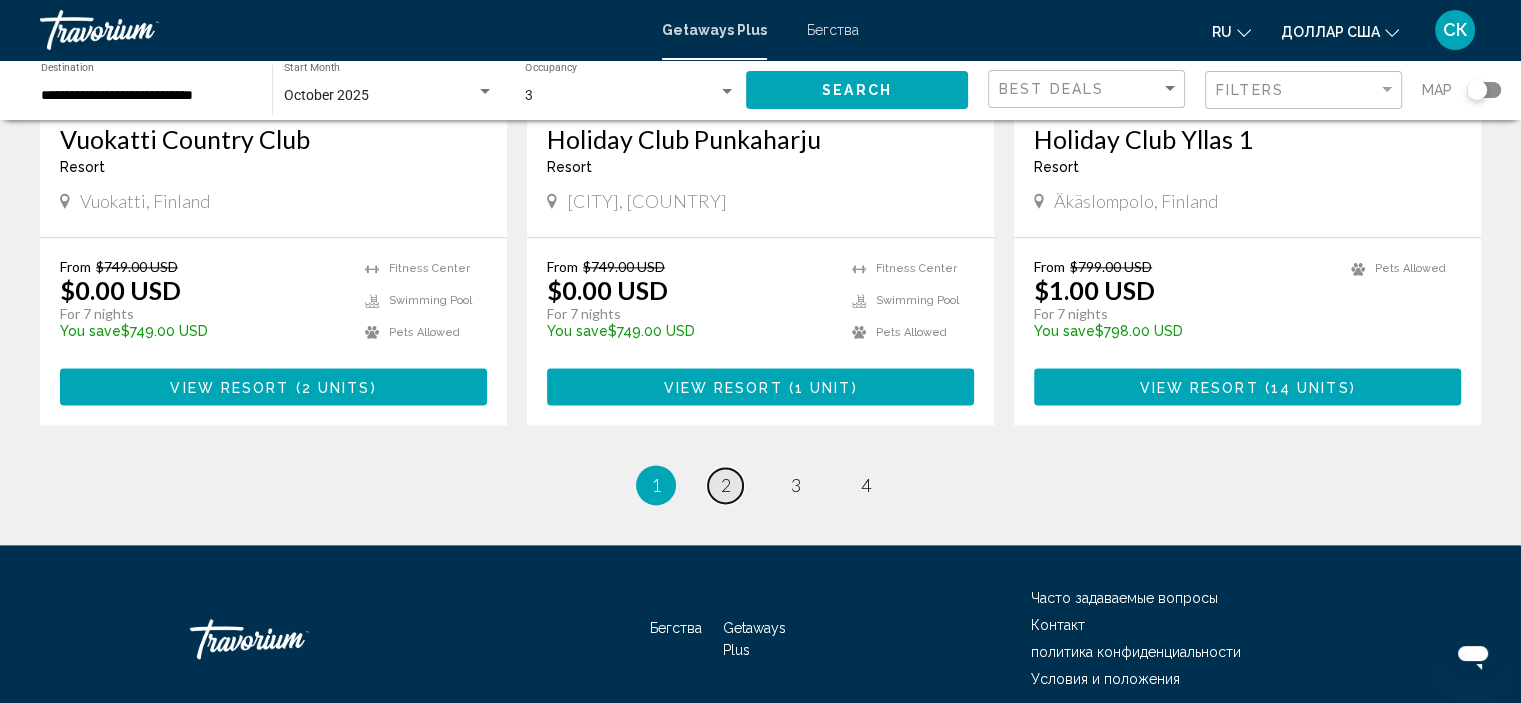 click on "page  2" at bounding box center (725, 485) 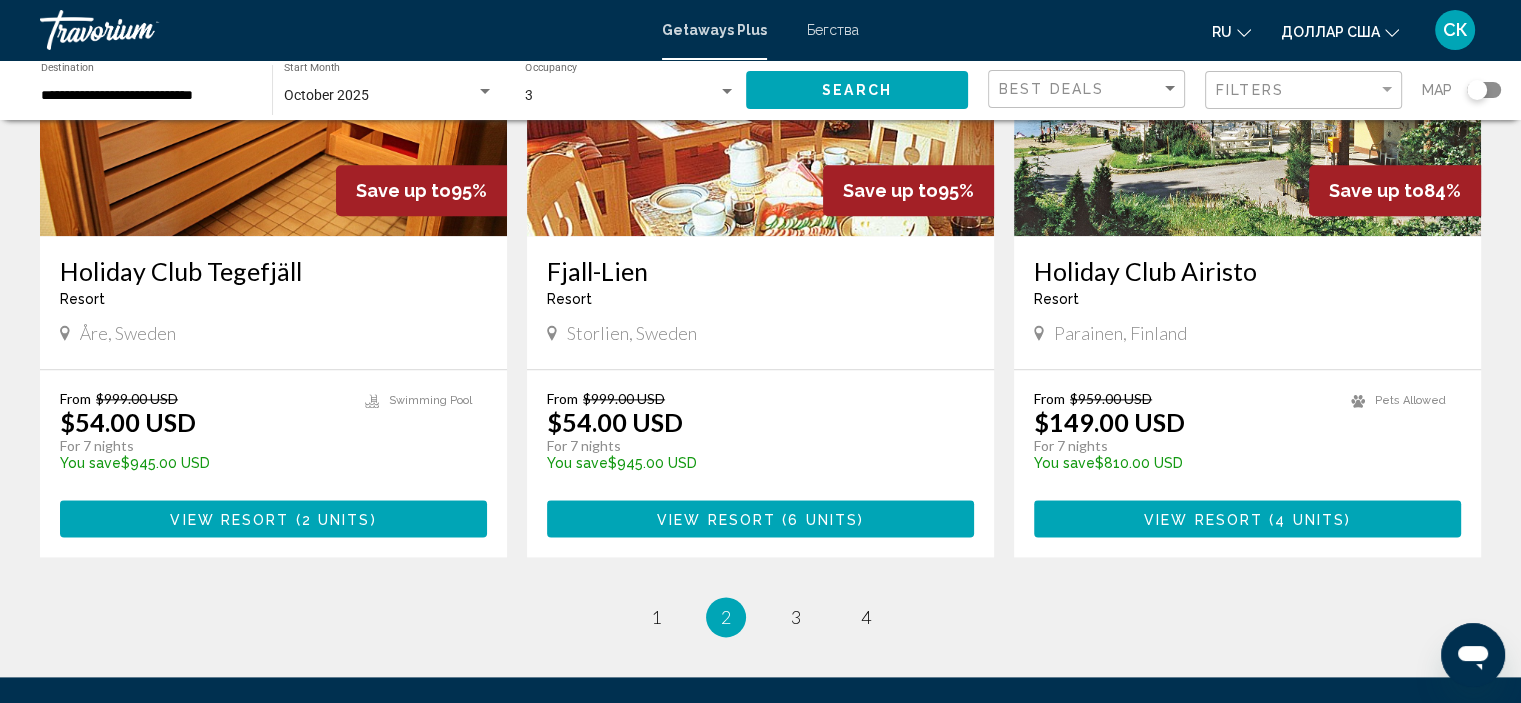 scroll, scrollTop: 2336, scrollLeft: 0, axis: vertical 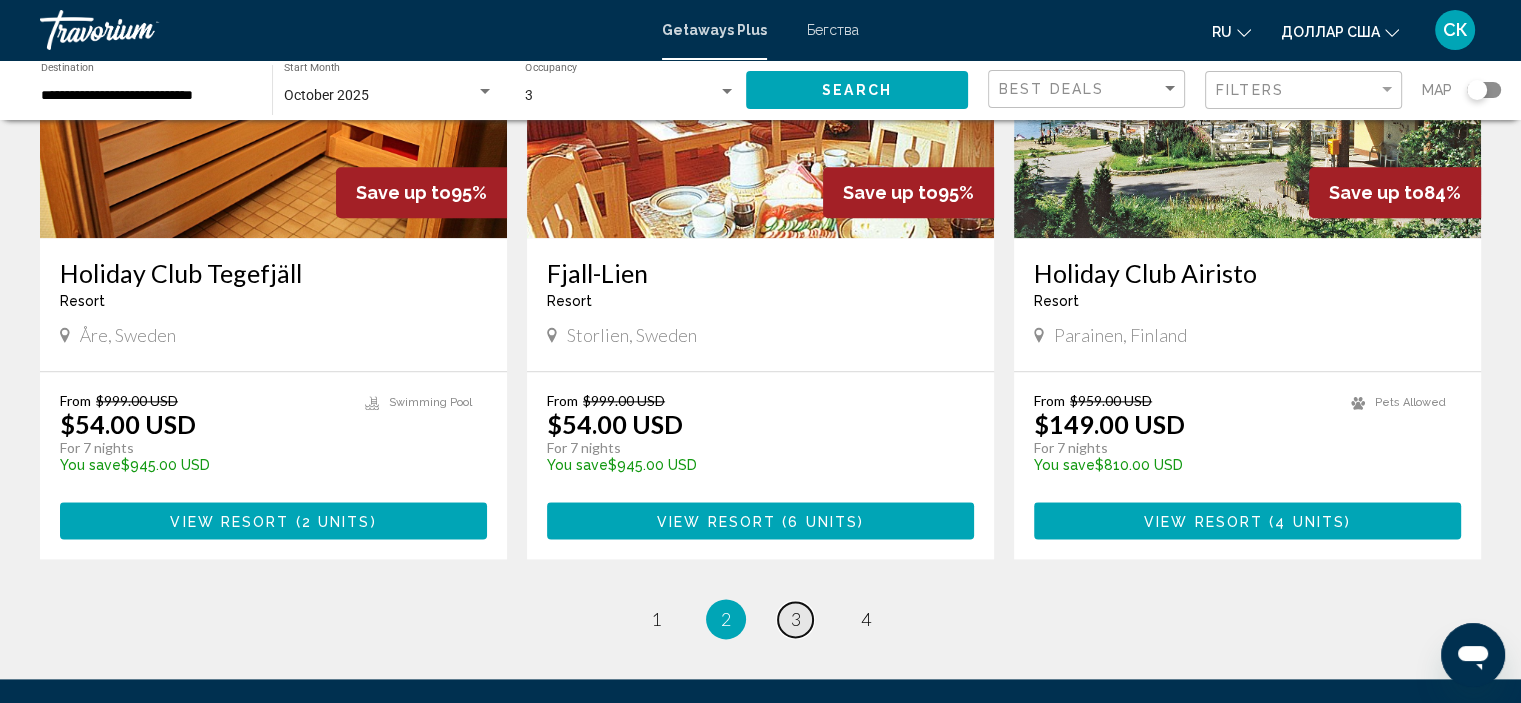 click on "3" at bounding box center [796, 619] 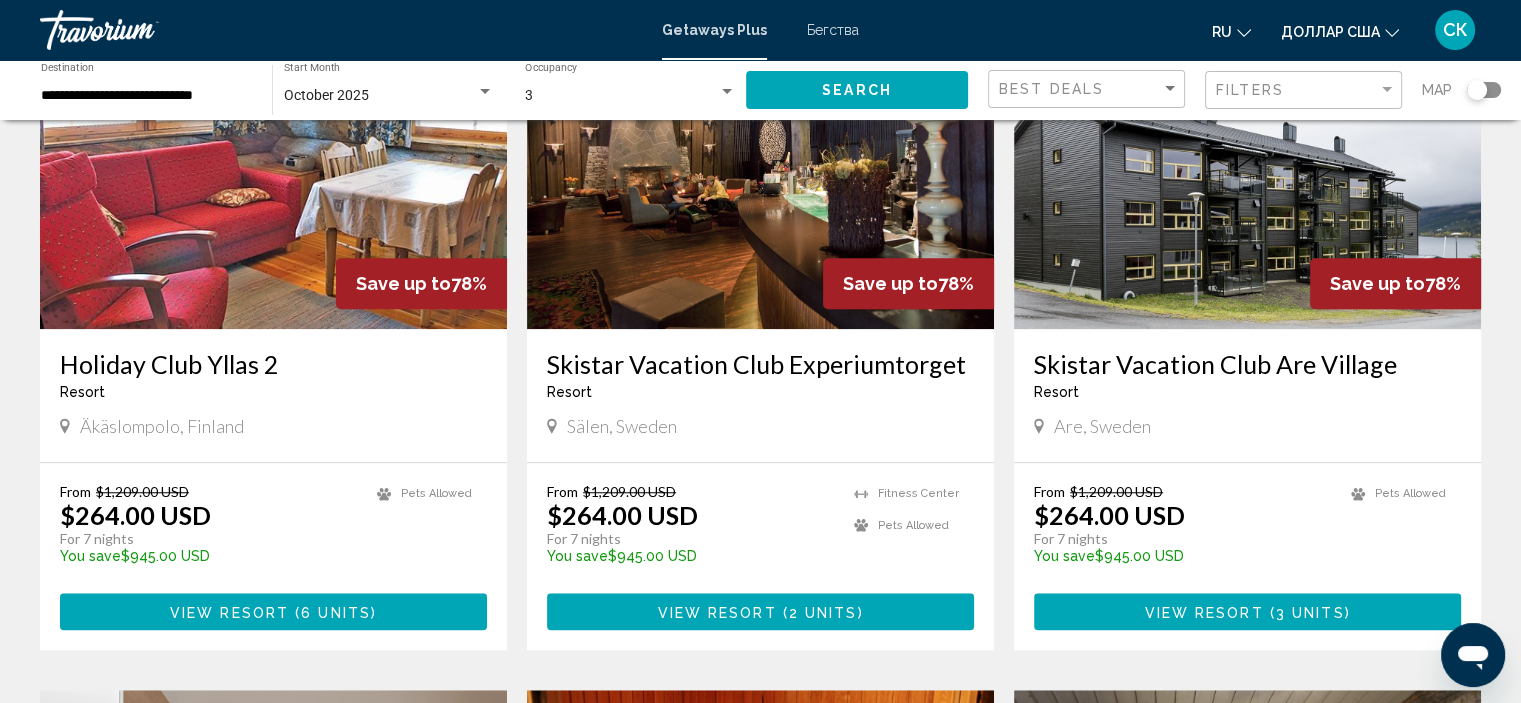 scroll, scrollTop: 1534, scrollLeft: 0, axis: vertical 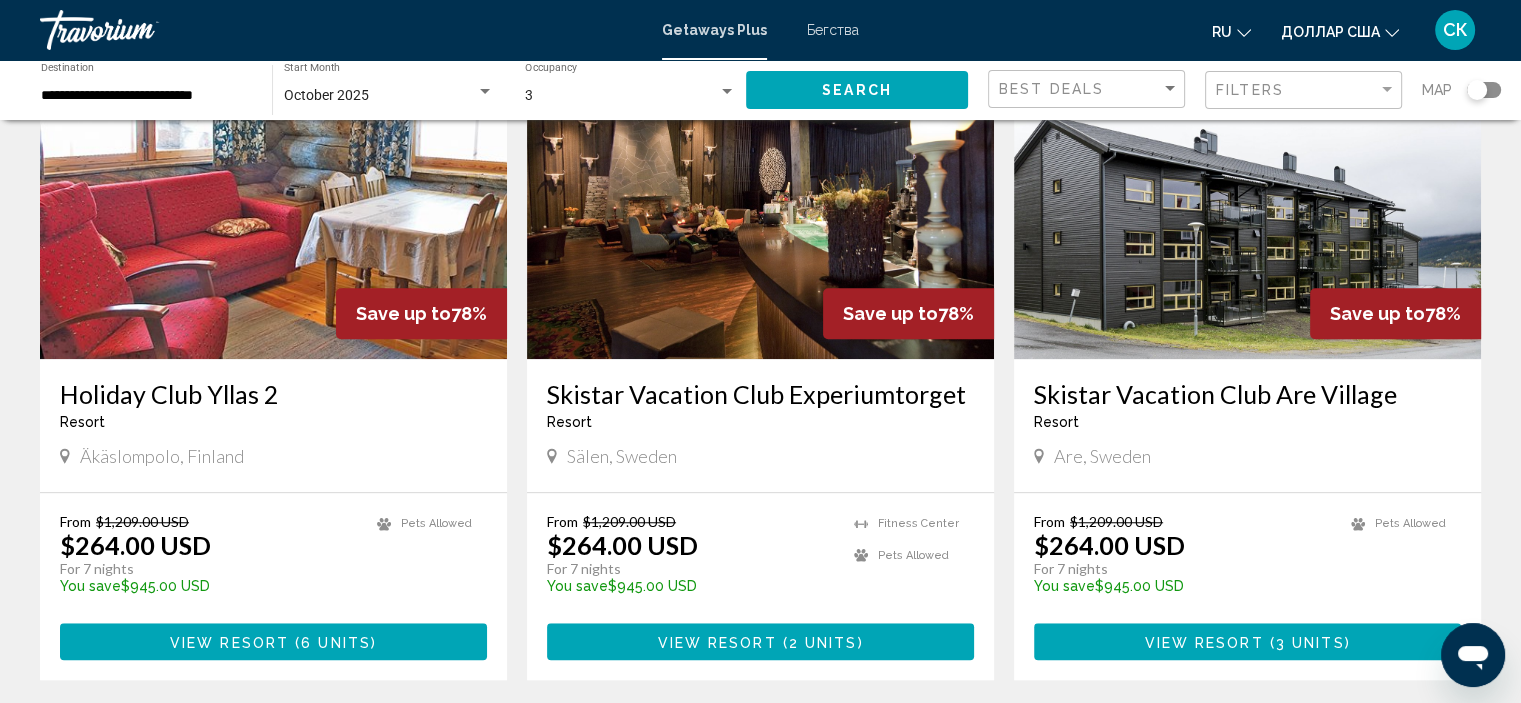 click 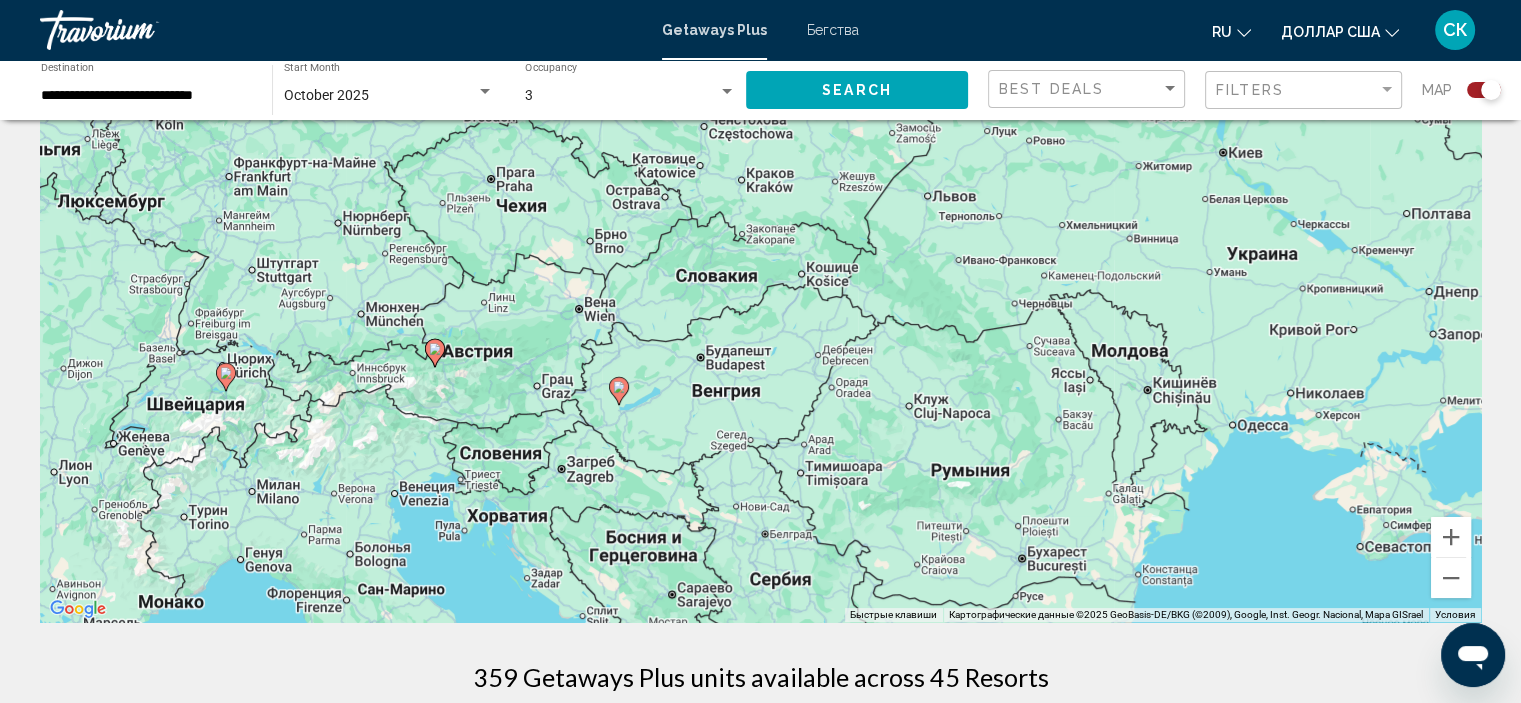 scroll, scrollTop: 116, scrollLeft: 0, axis: vertical 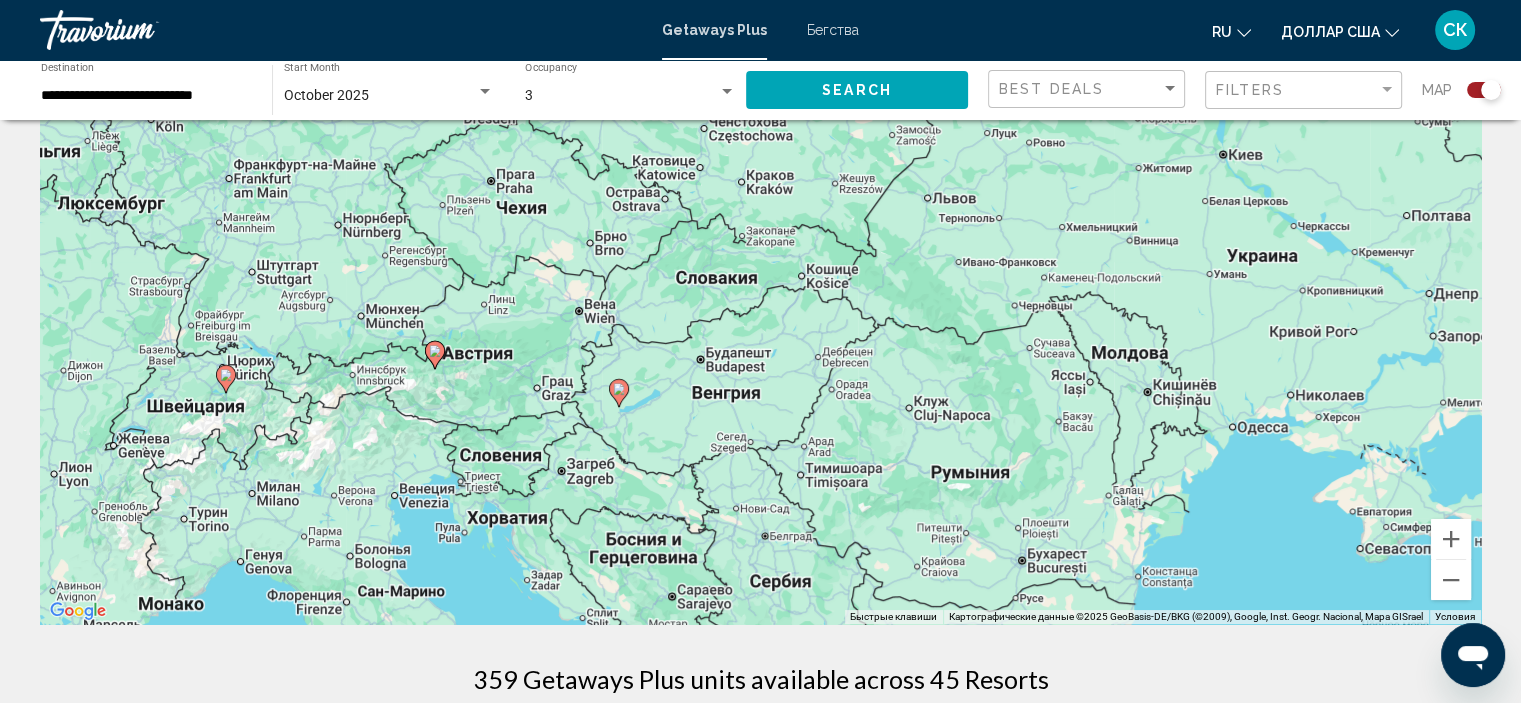 click 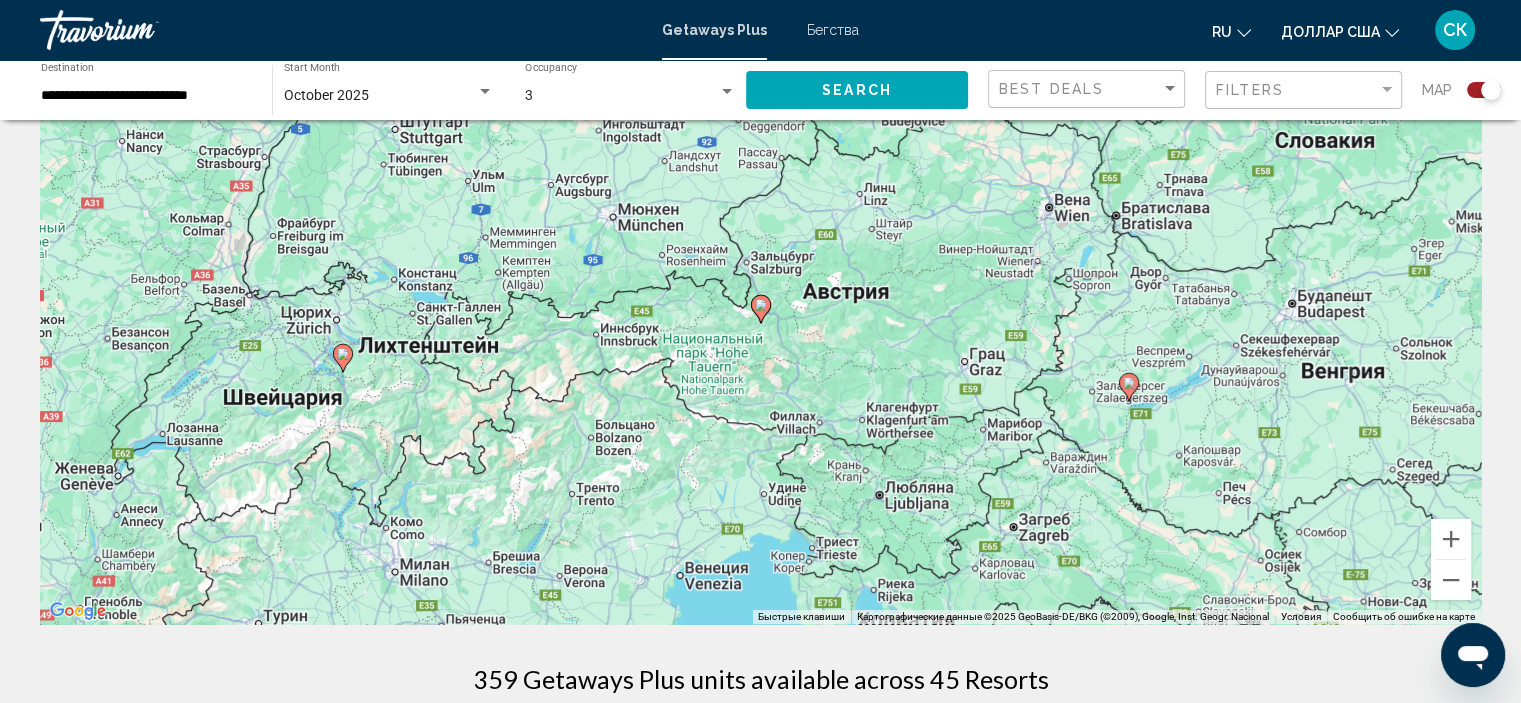 click 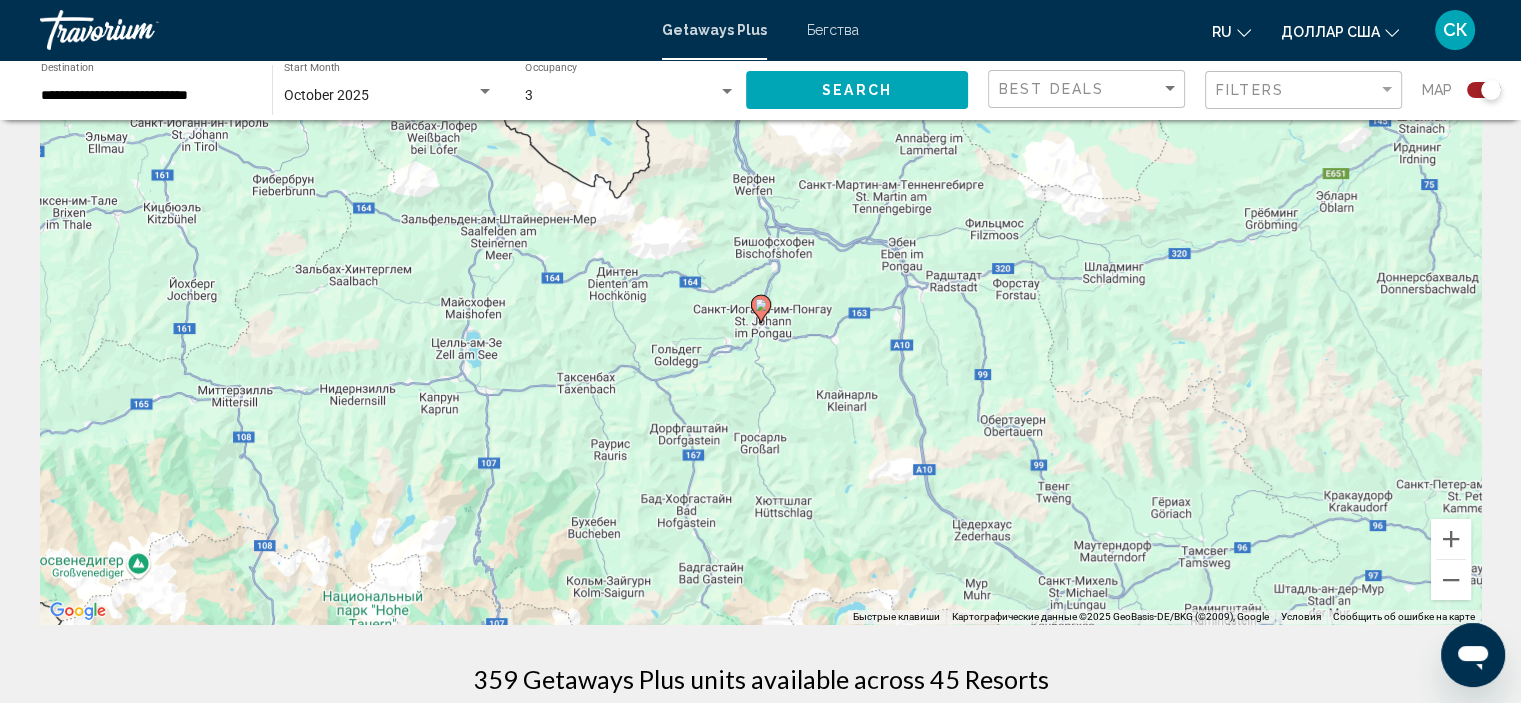 click 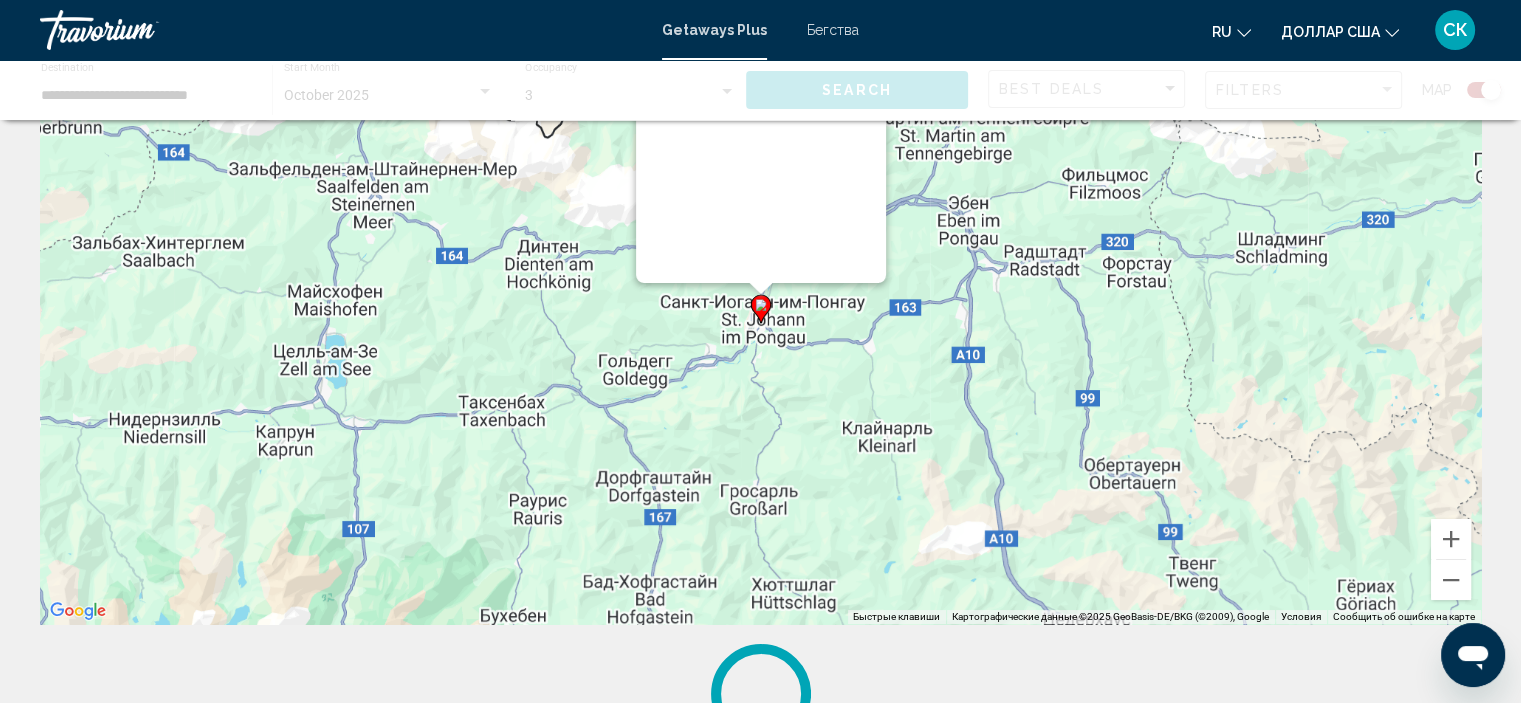 scroll, scrollTop: 0, scrollLeft: 0, axis: both 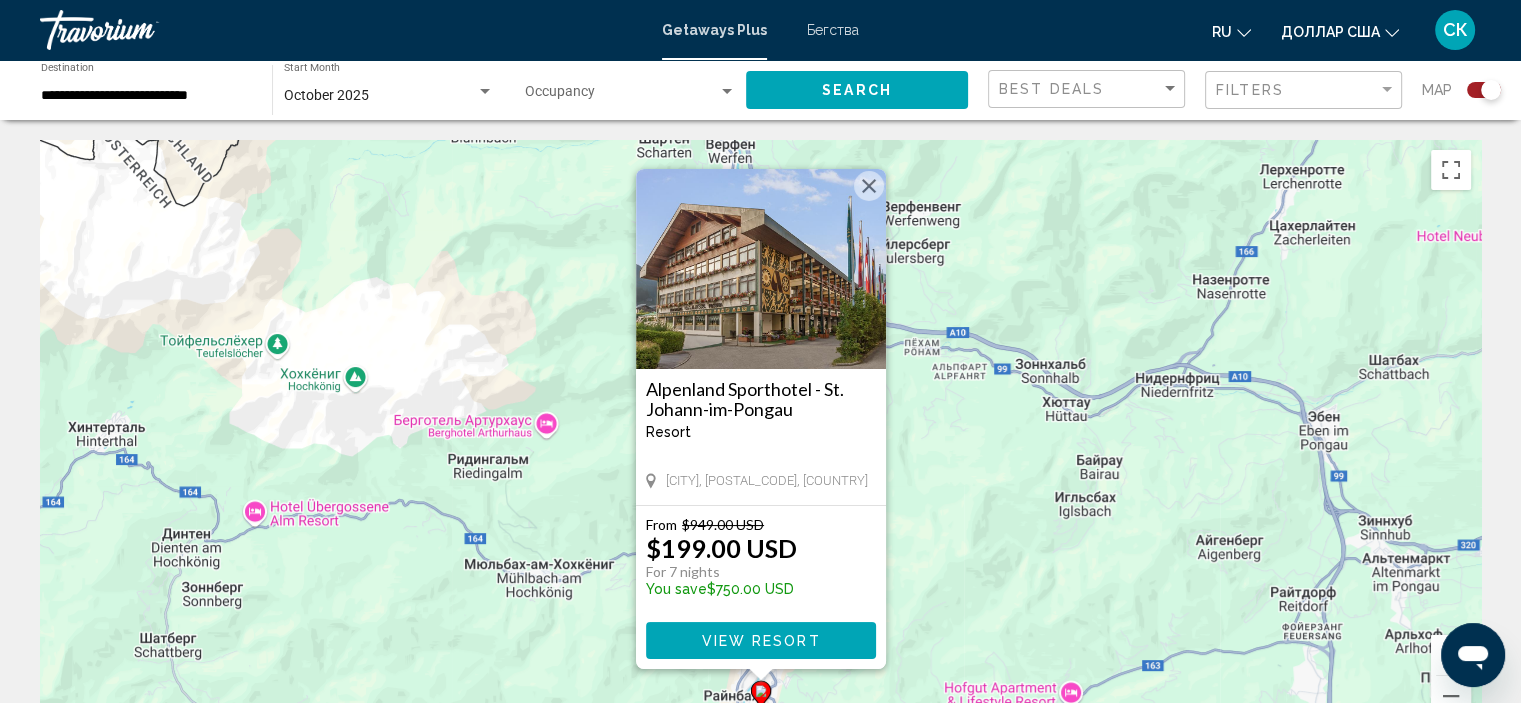 click at bounding box center [761, 269] 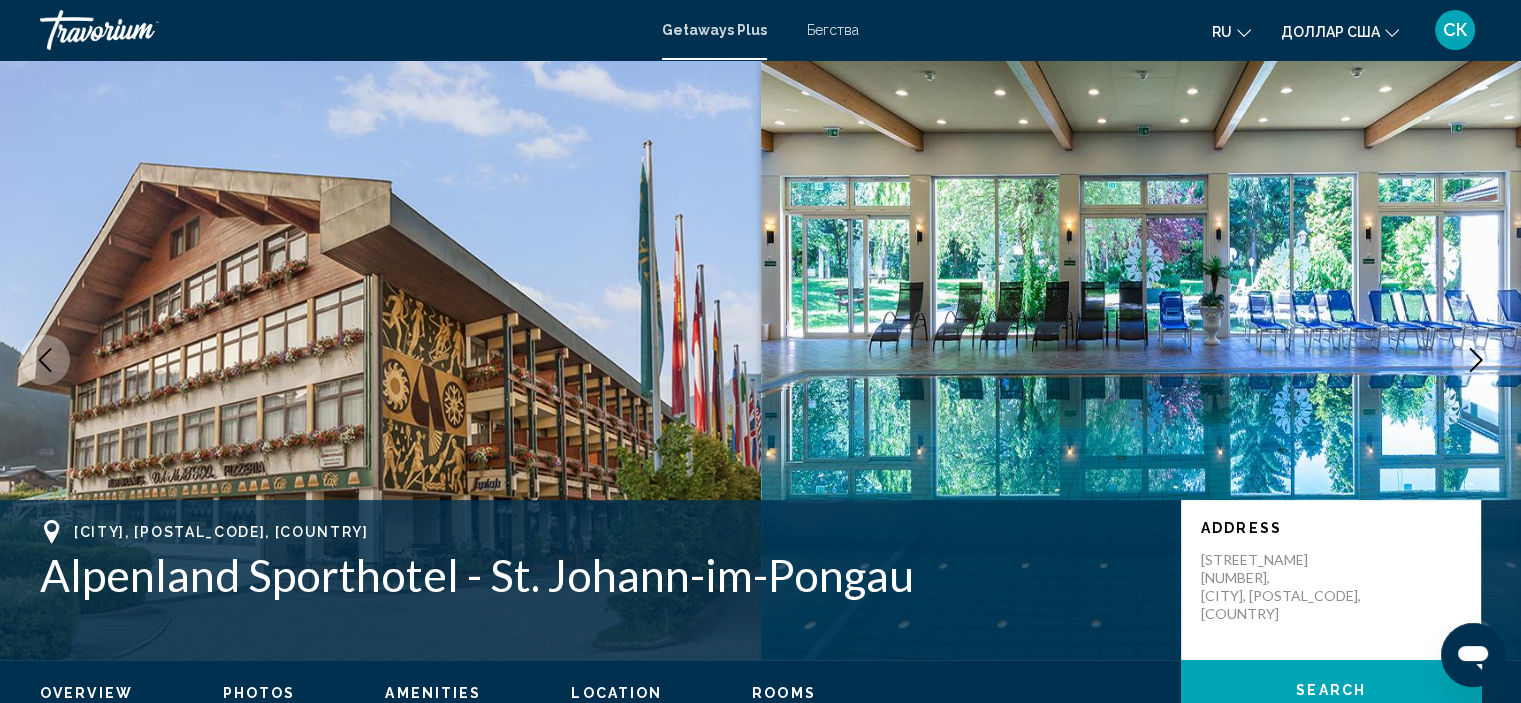 scroll, scrollTop: 8, scrollLeft: 0, axis: vertical 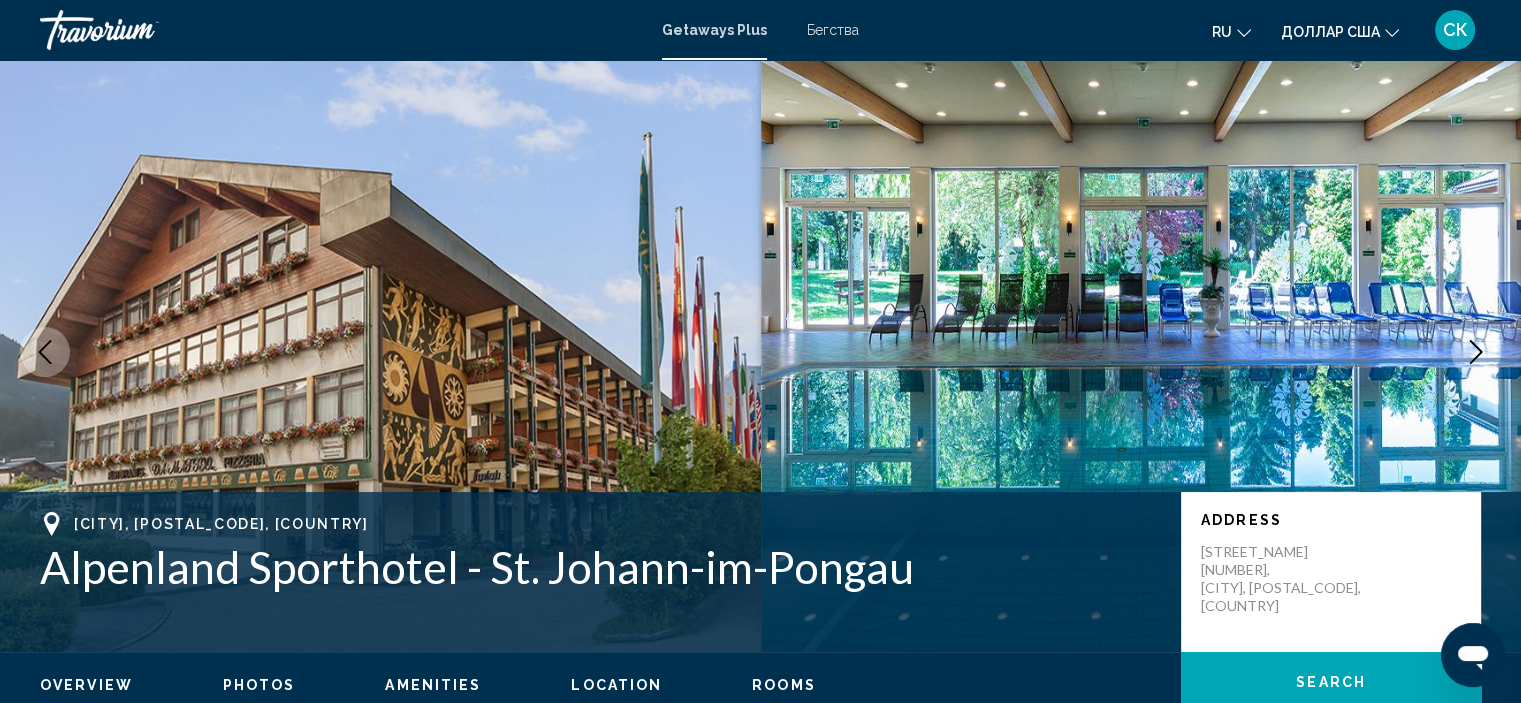 click 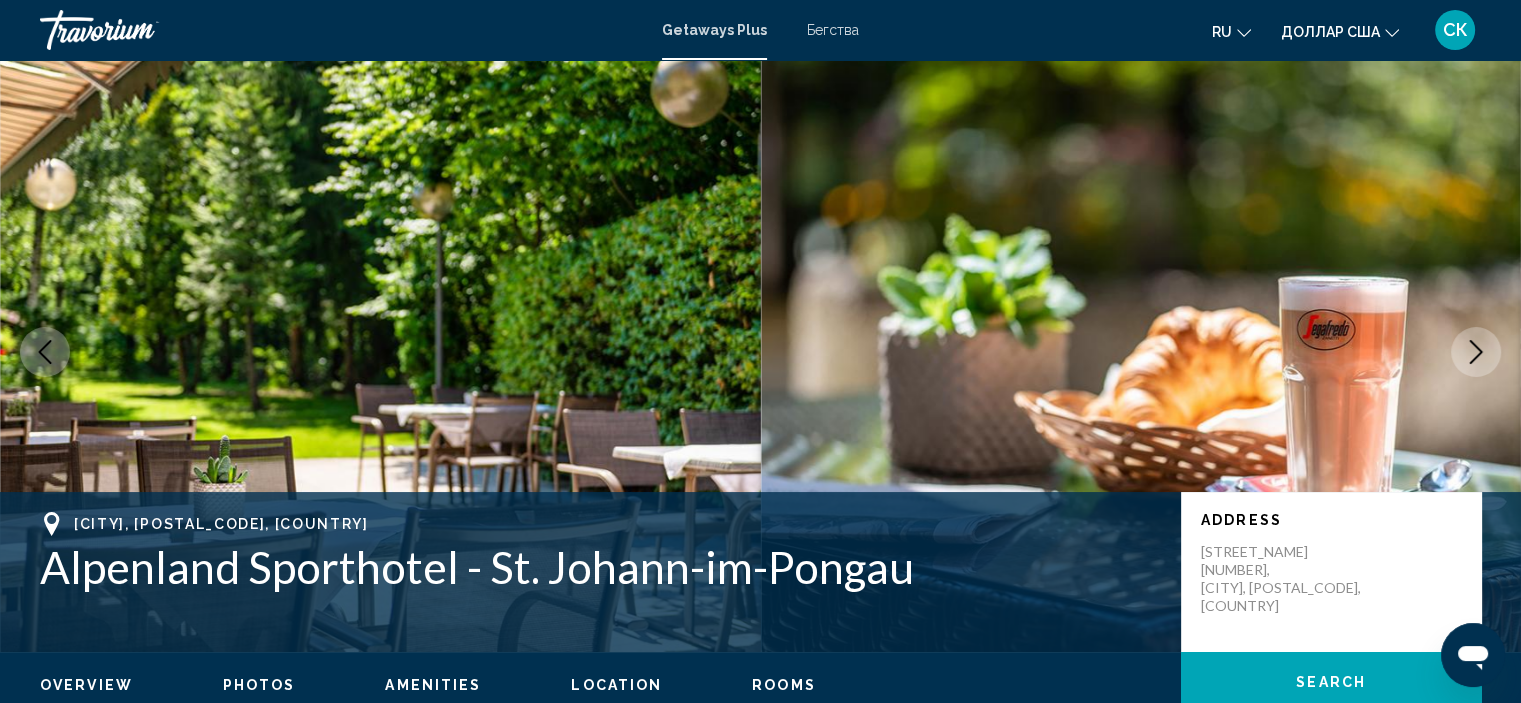 click 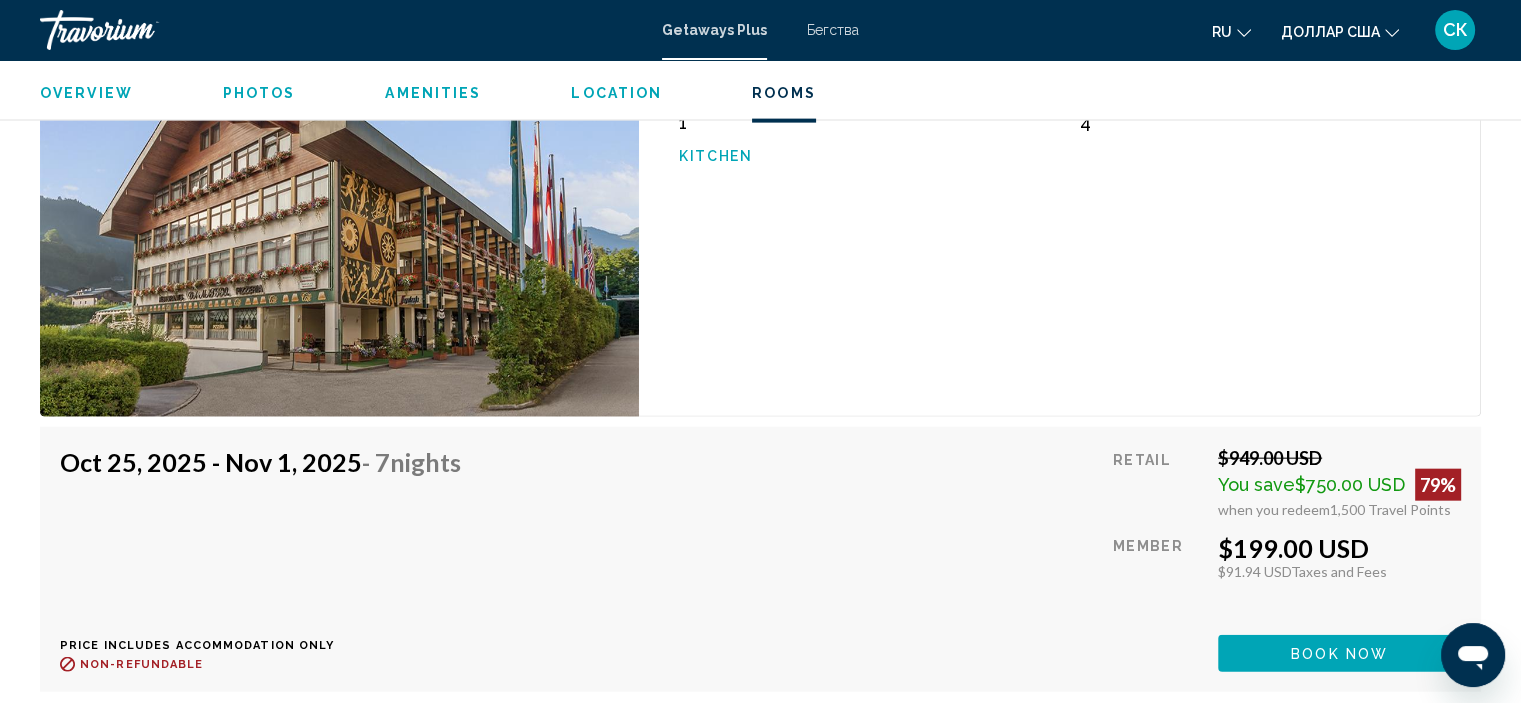 scroll, scrollTop: 4590, scrollLeft: 0, axis: vertical 